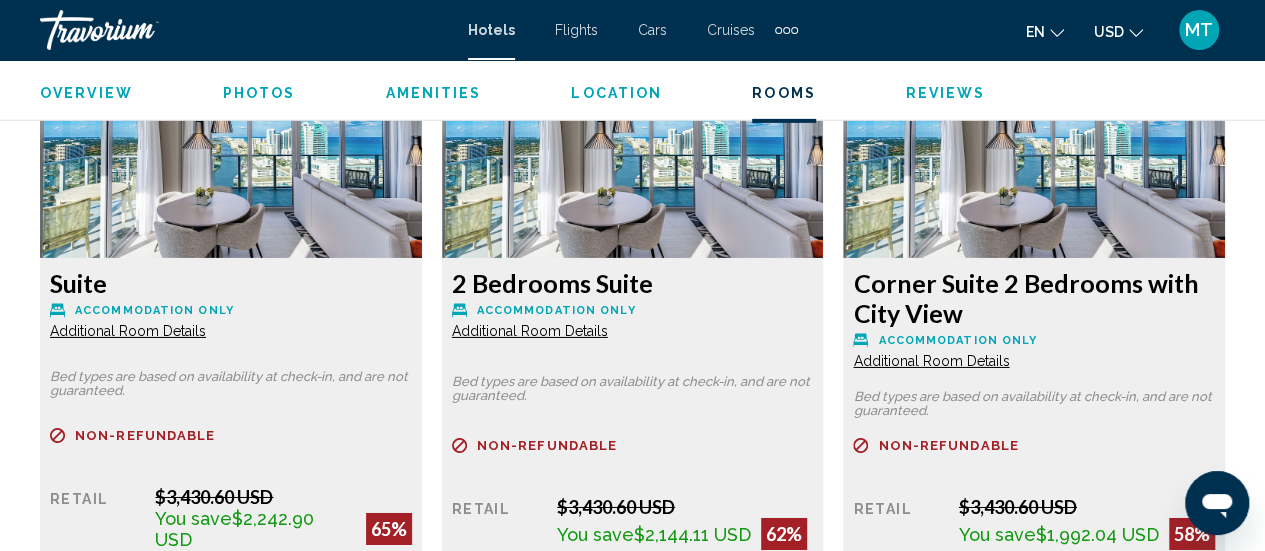 scroll, scrollTop: 3174, scrollLeft: 0, axis: vertical 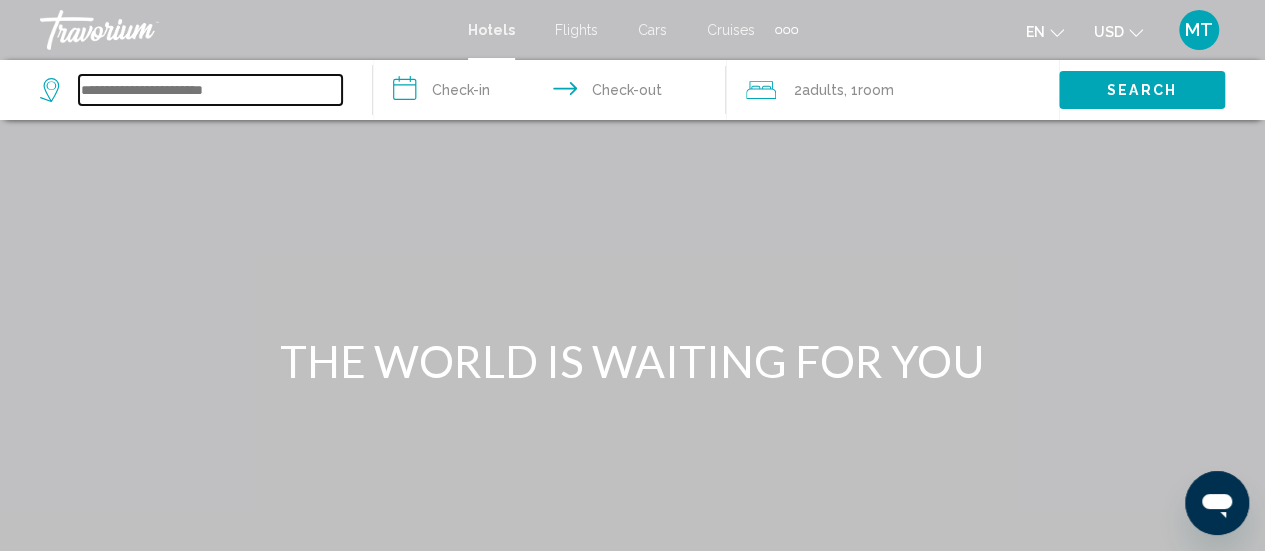 click at bounding box center (210, 90) 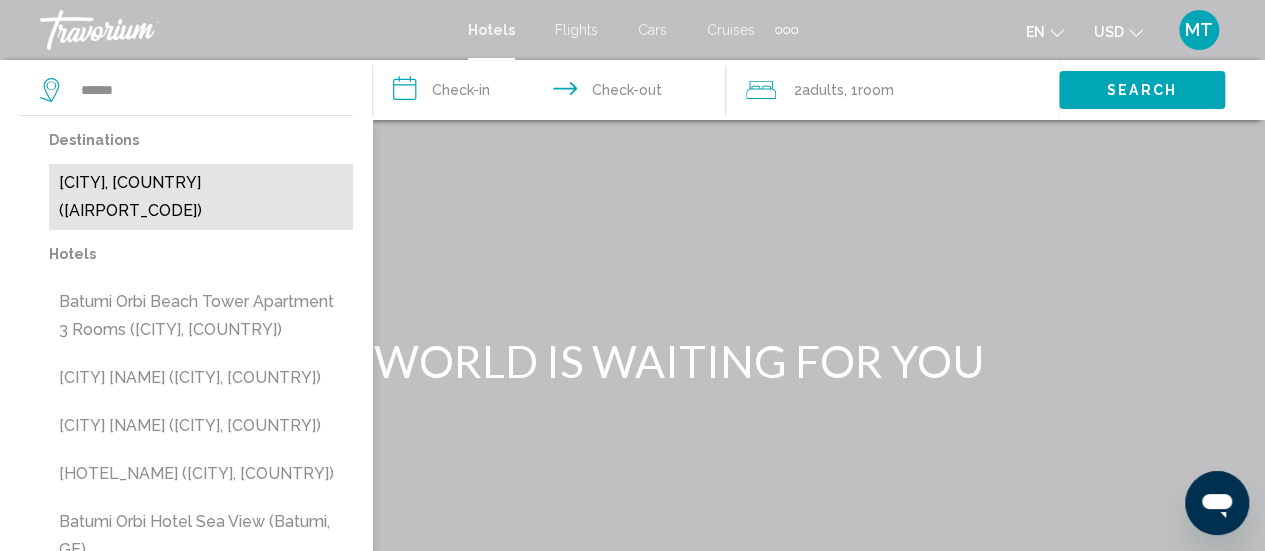 click on "[CITY], [COUNTRY] ([AIRPORT_CODE])" at bounding box center [201, 197] 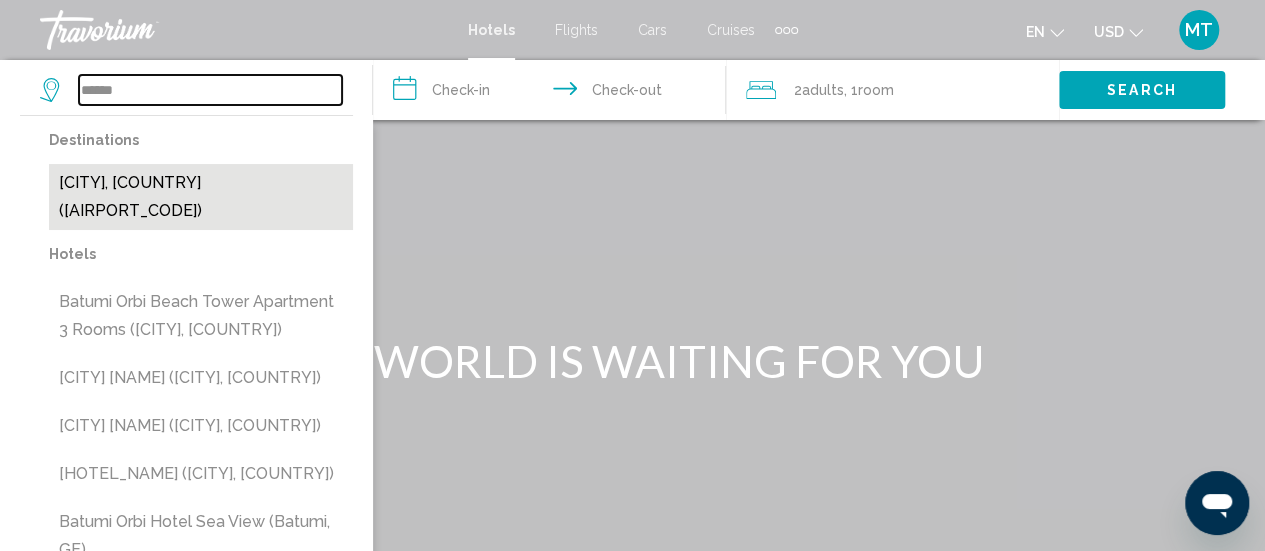 type on "**********" 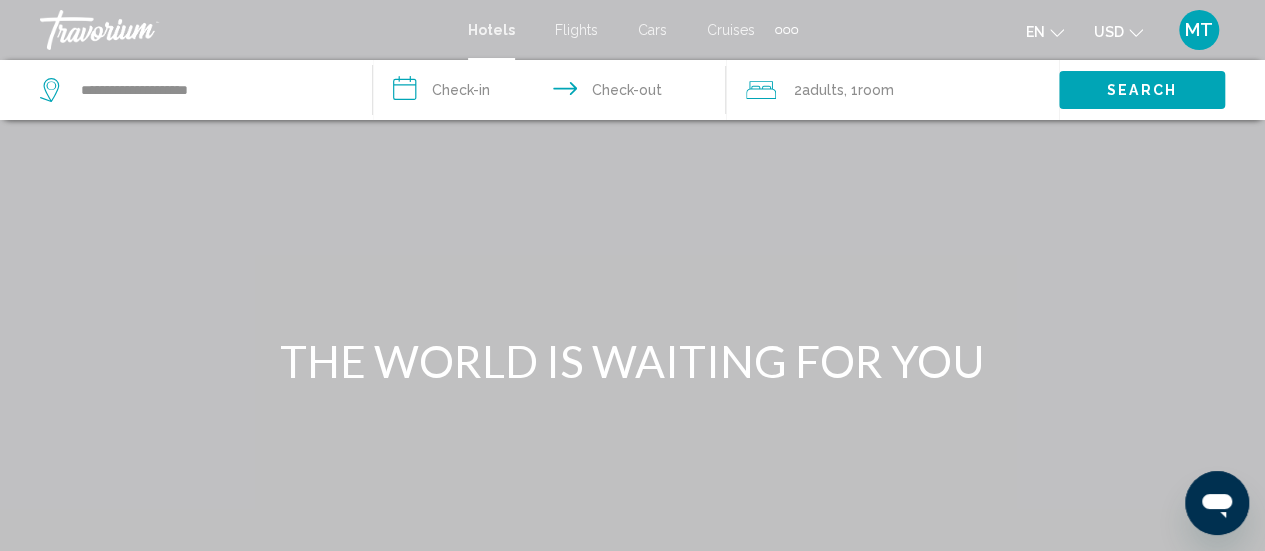 click on "**********" at bounding box center (553, 93) 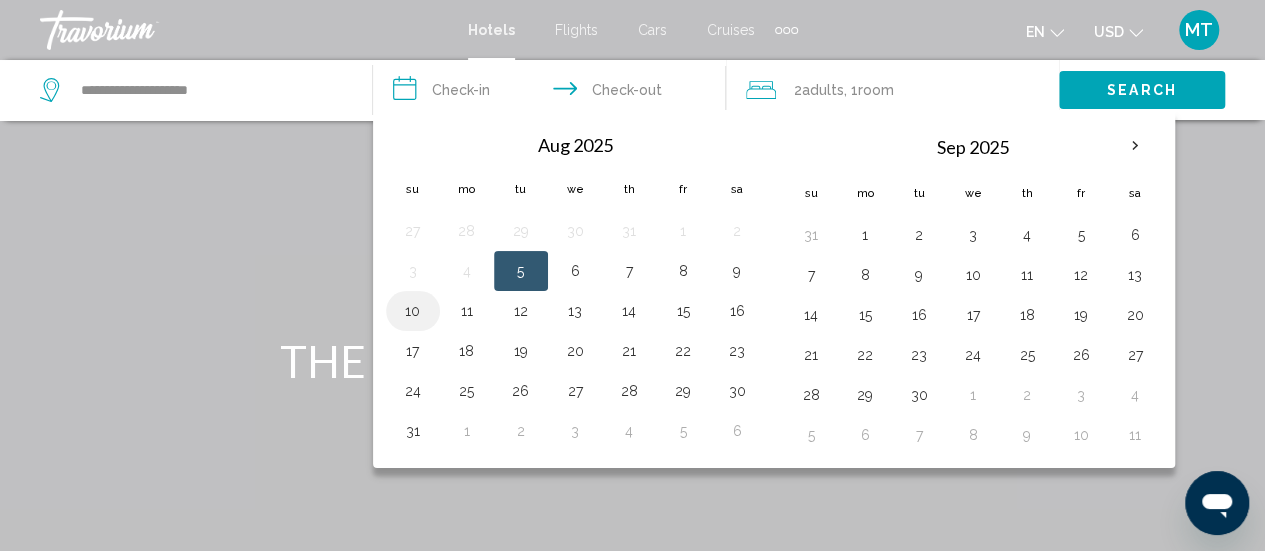 click on "10" at bounding box center (413, 311) 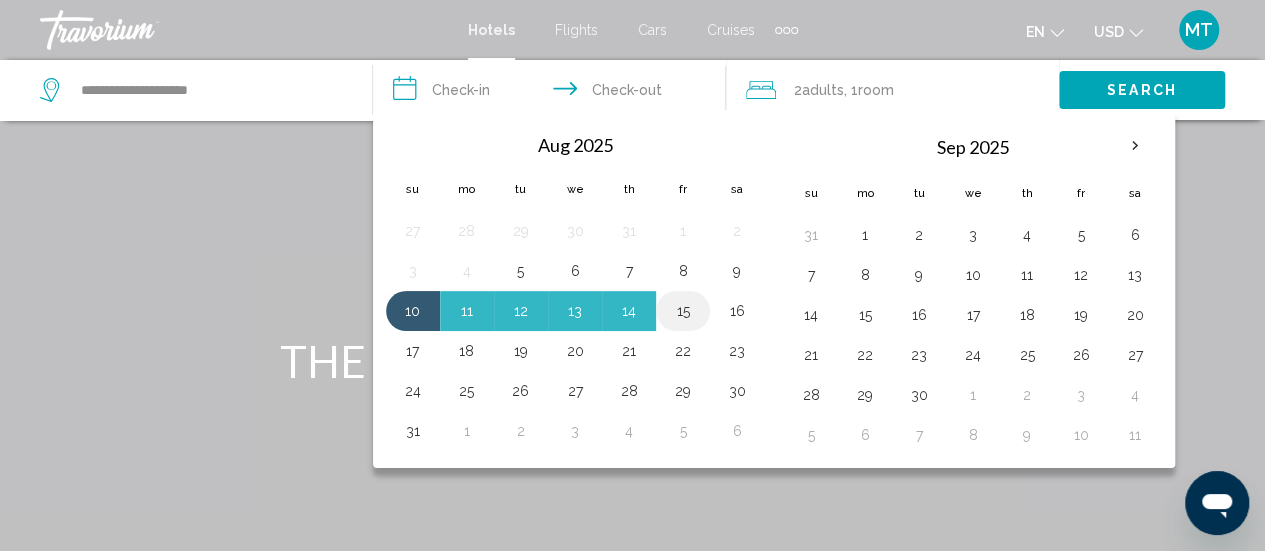 click on "15" at bounding box center (683, 311) 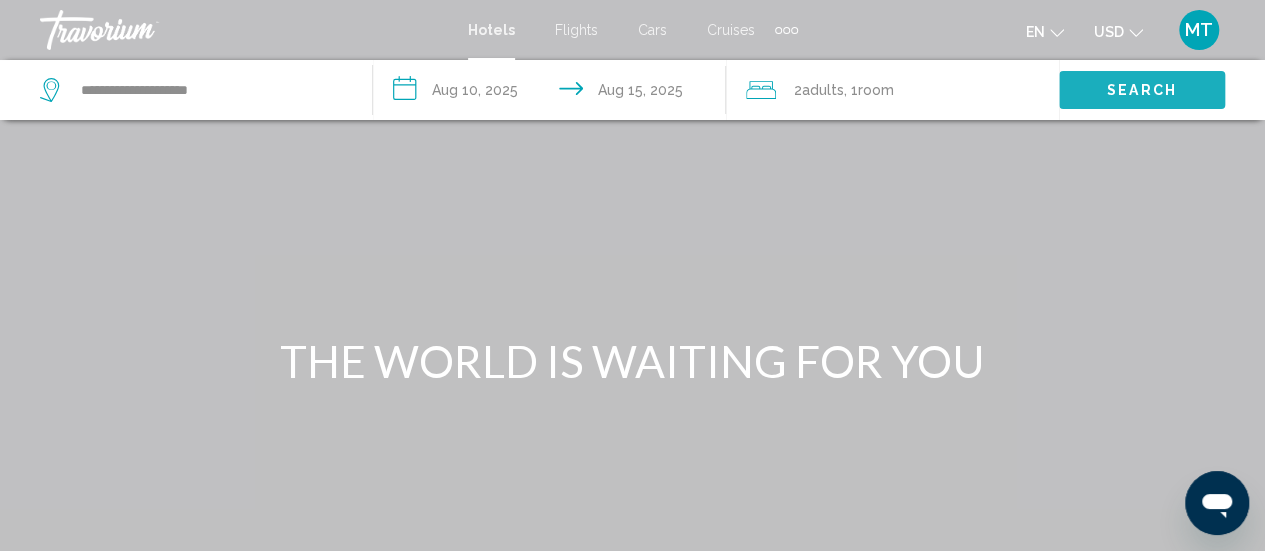 click on "Search" at bounding box center [1142, 89] 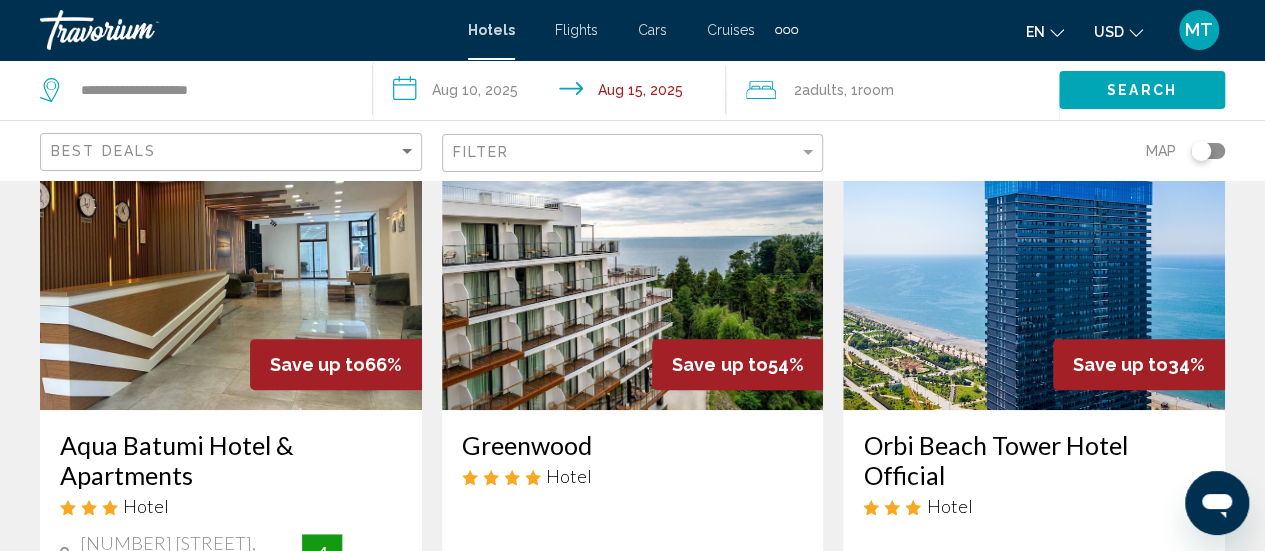 scroll, scrollTop: 161, scrollLeft: 0, axis: vertical 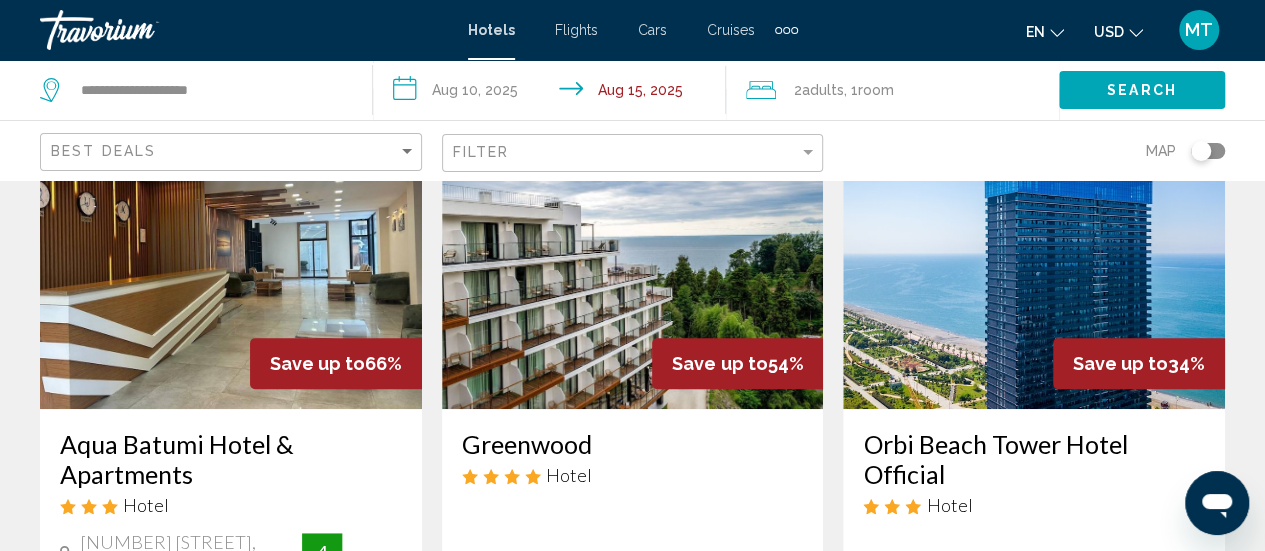 click at bounding box center (231, 249) 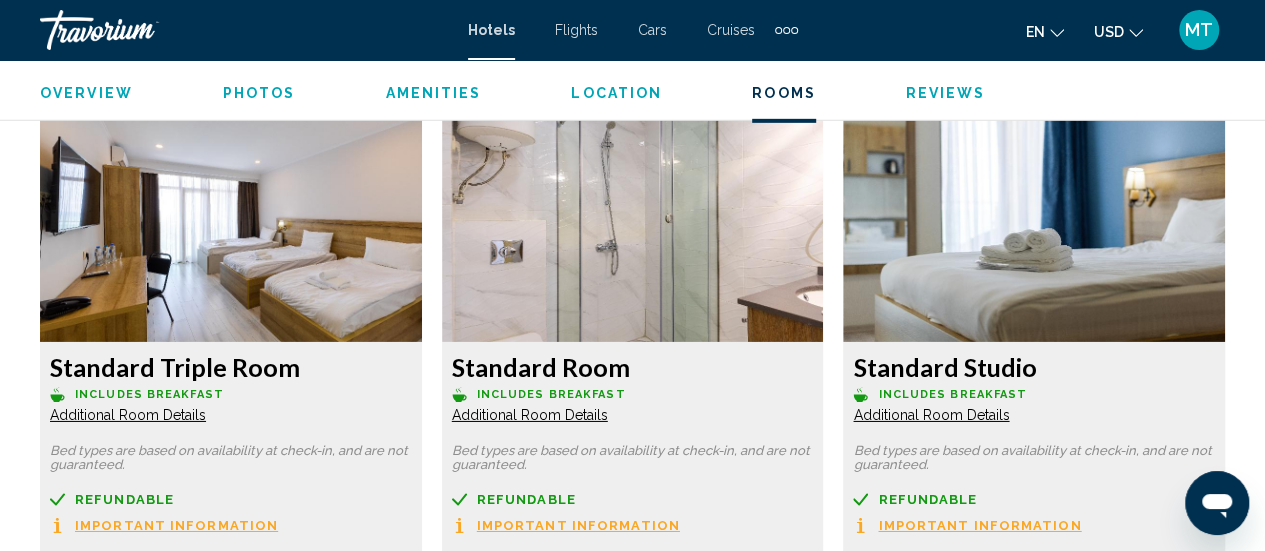scroll, scrollTop: 3088, scrollLeft: 0, axis: vertical 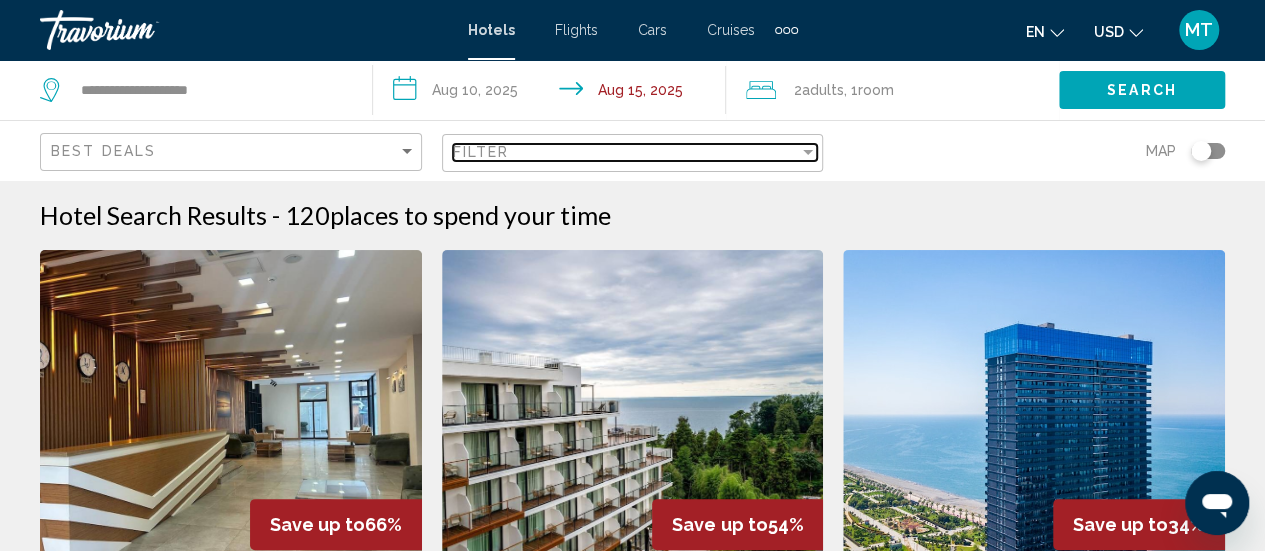 click on "Filter" at bounding box center (626, 152) 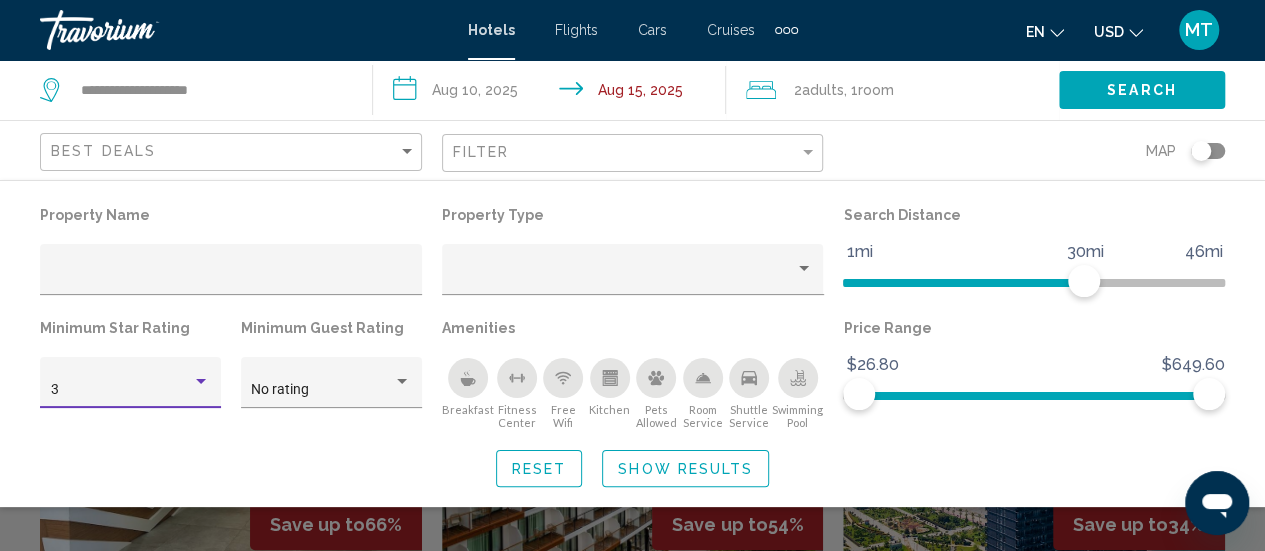 click on "3" at bounding box center (122, 390) 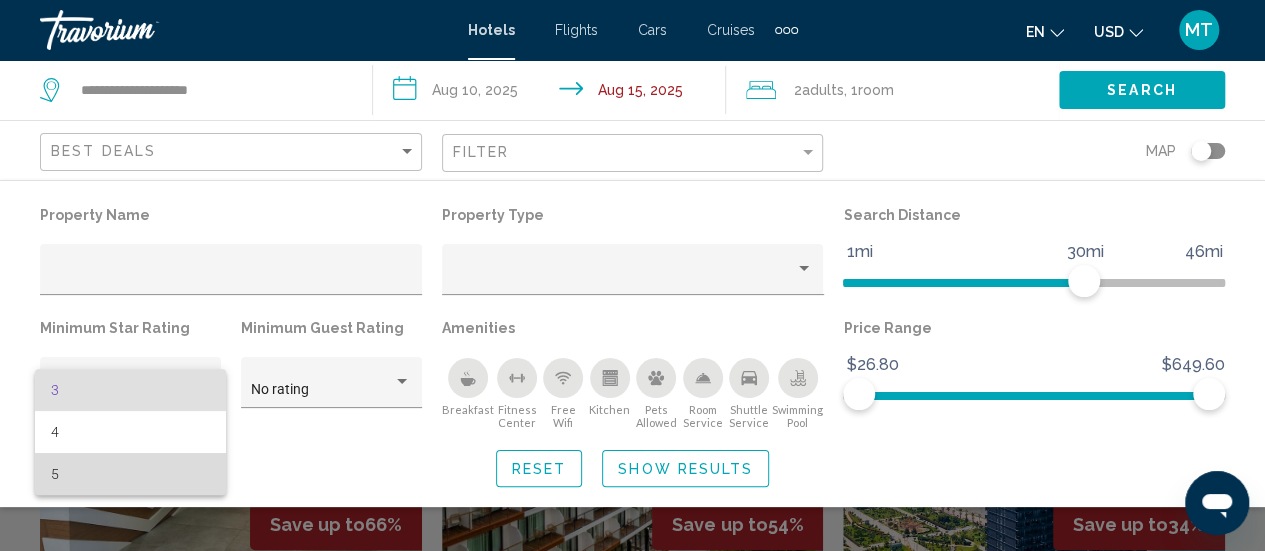click on "5" at bounding box center [131, 474] 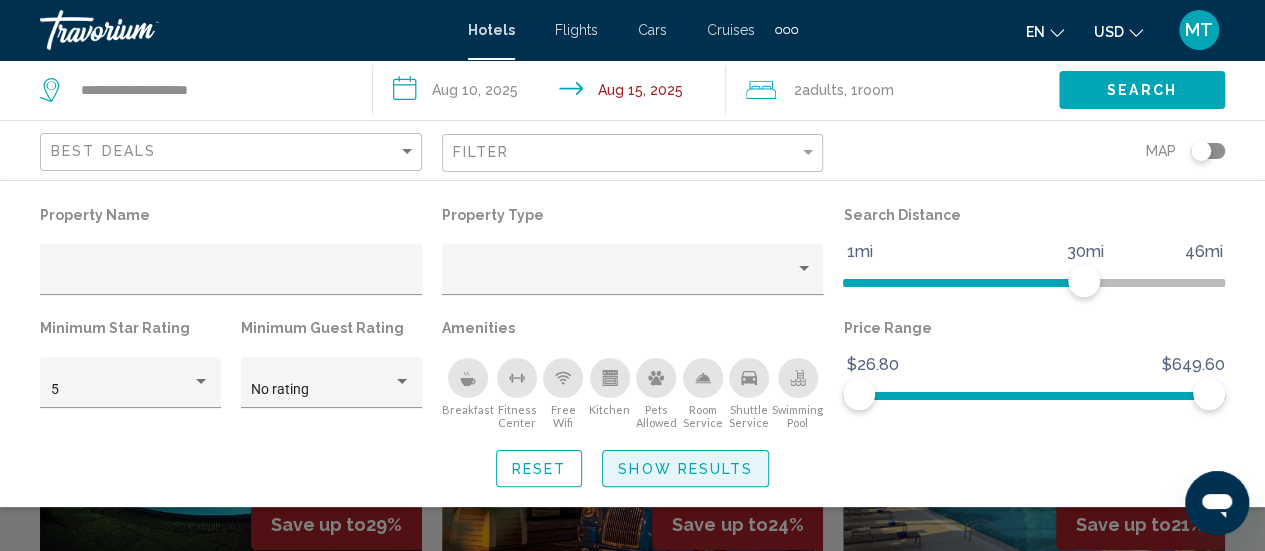 click on "Show Results" 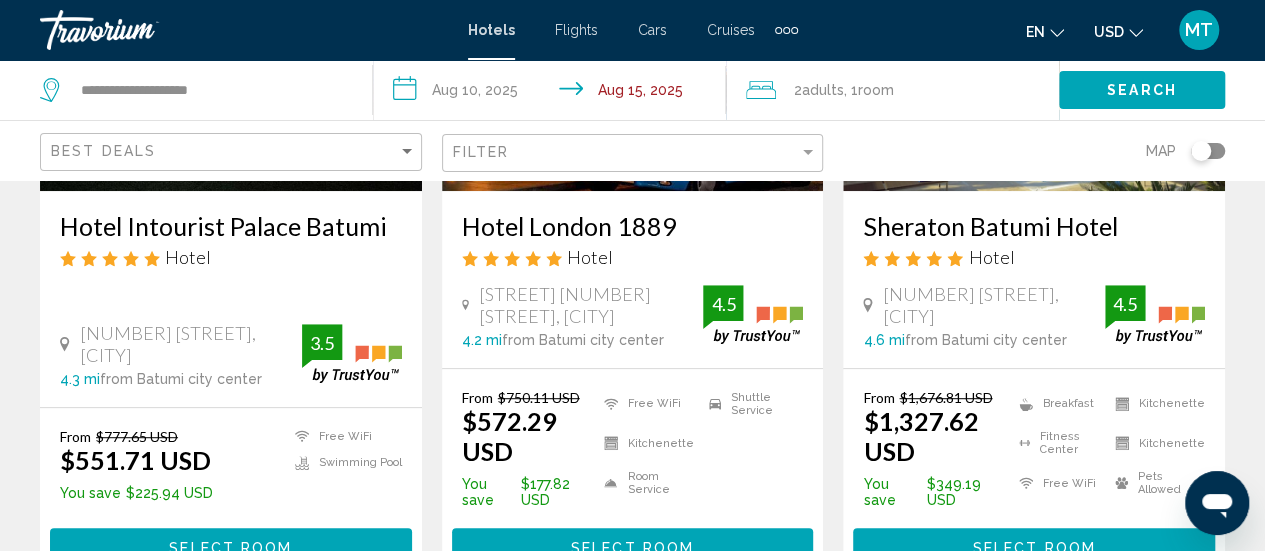 scroll, scrollTop: 386, scrollLeft: 0, axis: vertical 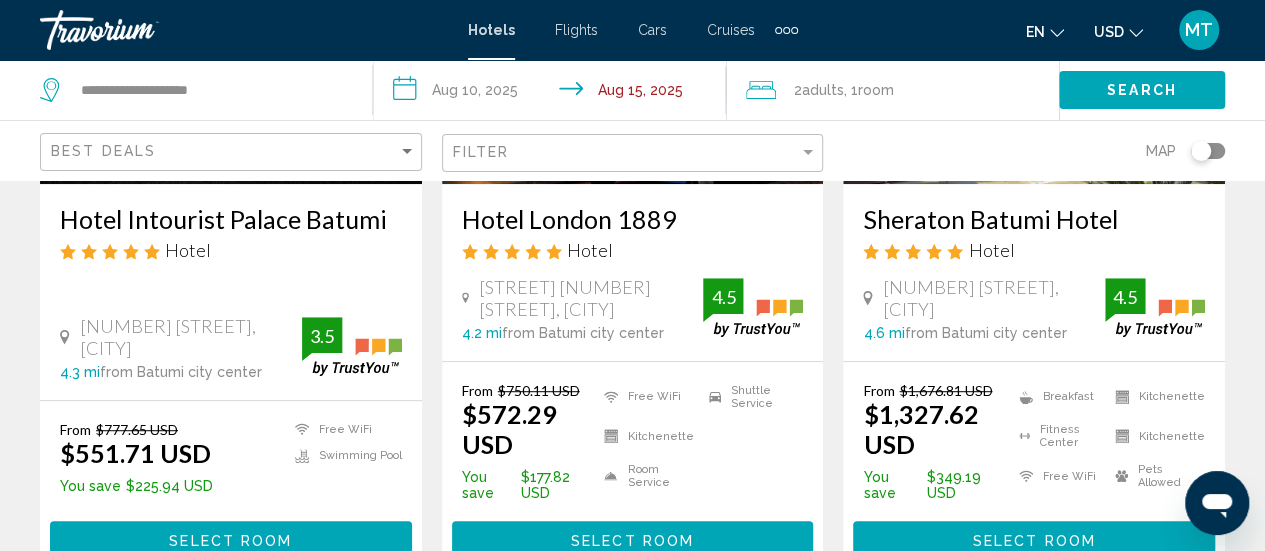click on ", 1  Room rooms" 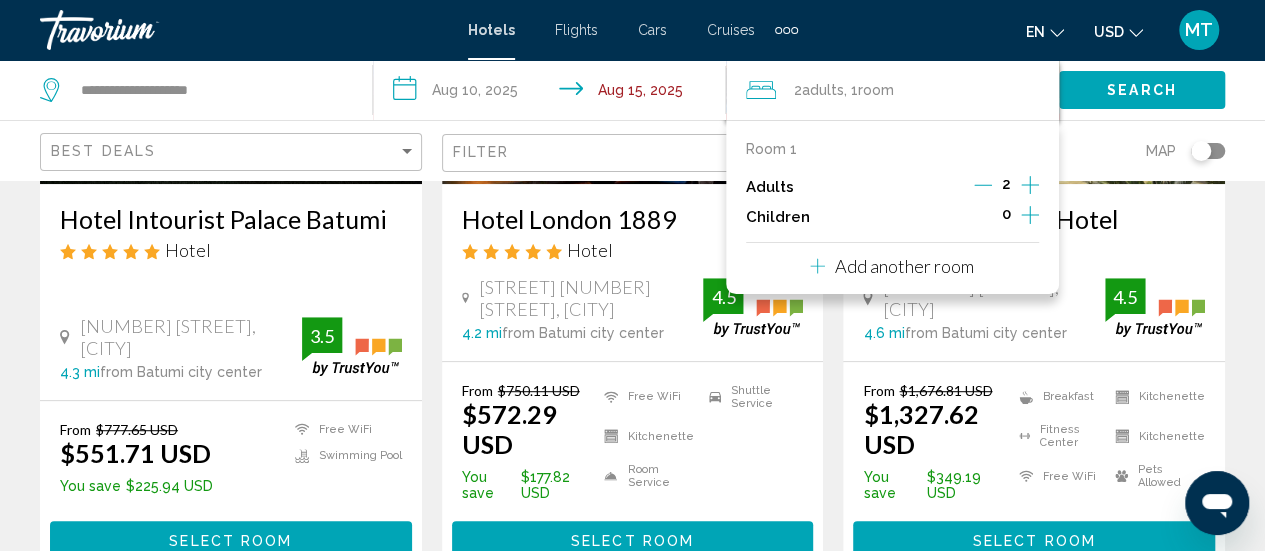 click 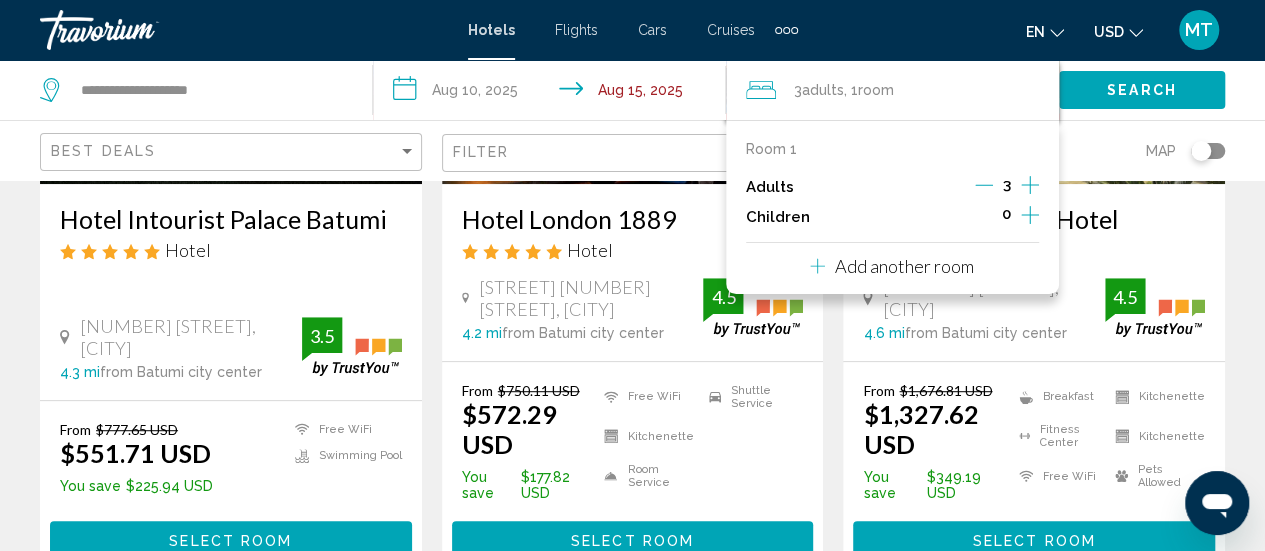 click 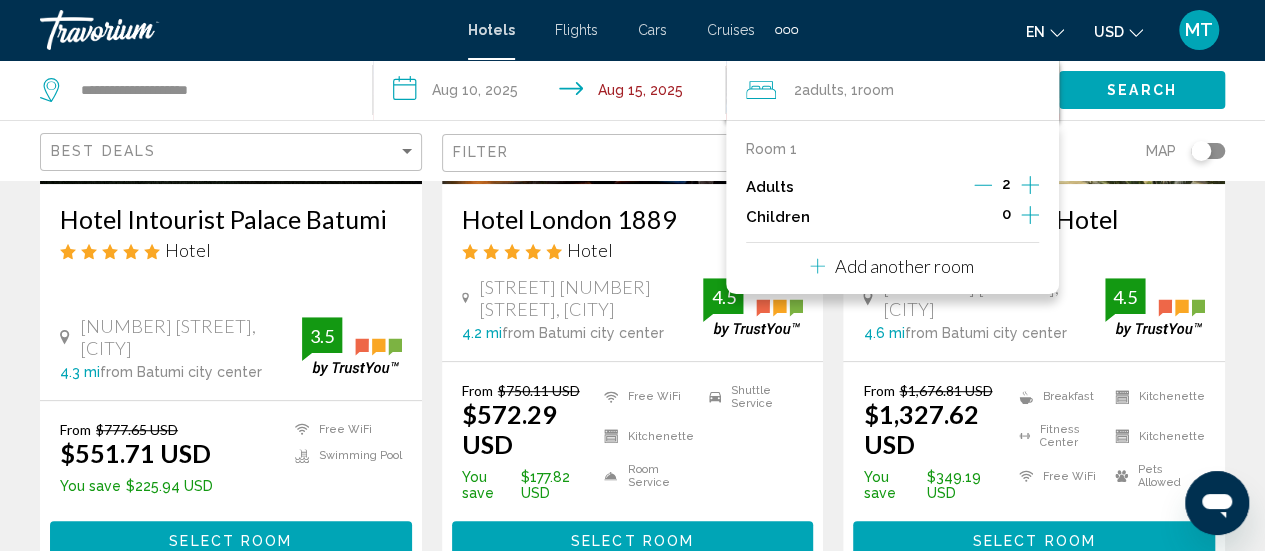 click 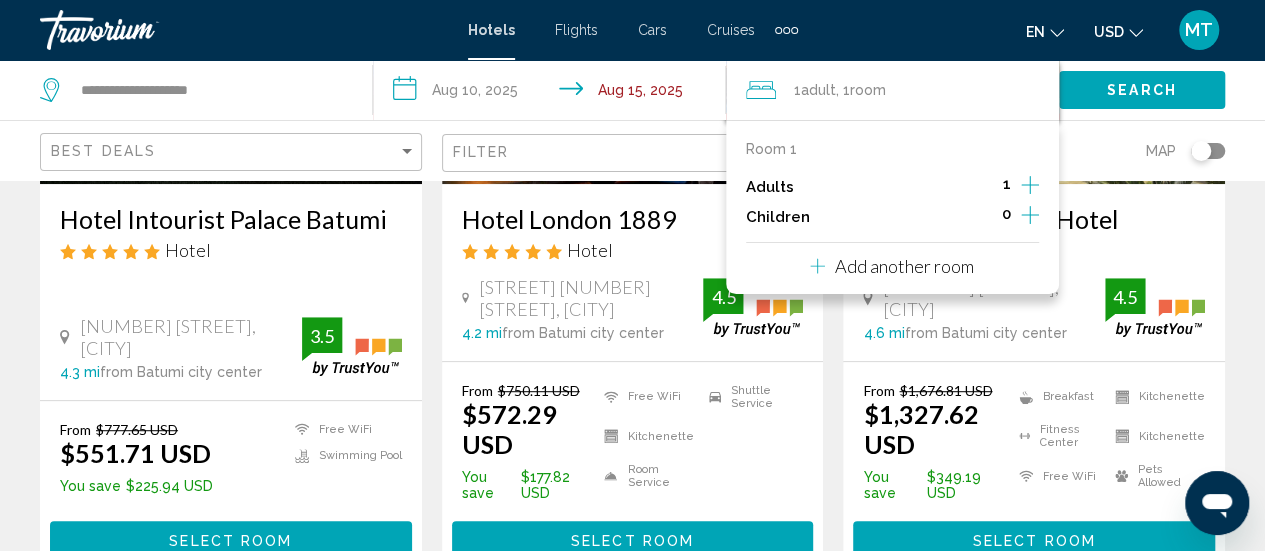 click 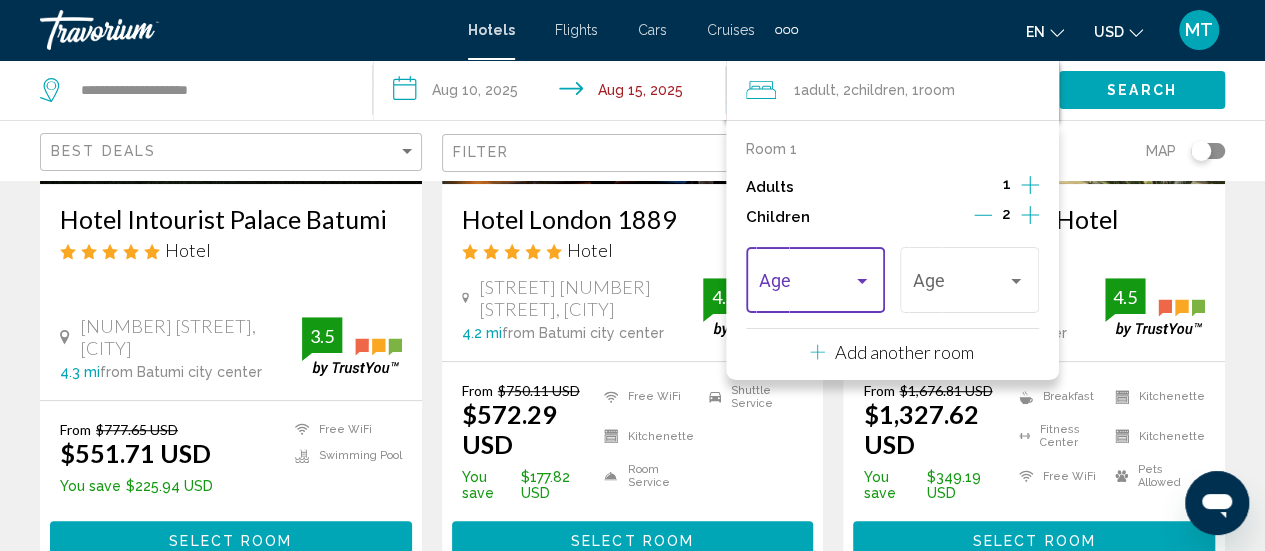 click at bounding box center (815, 285) 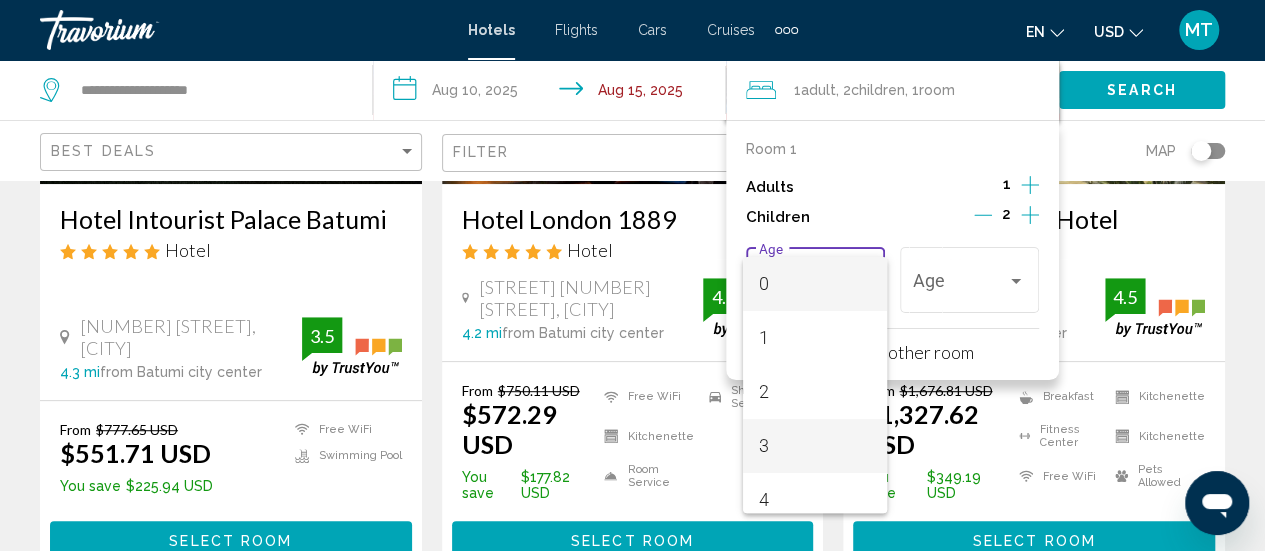 scroll, scrollTop: 716, scrollLeft: 0, axis: vertical 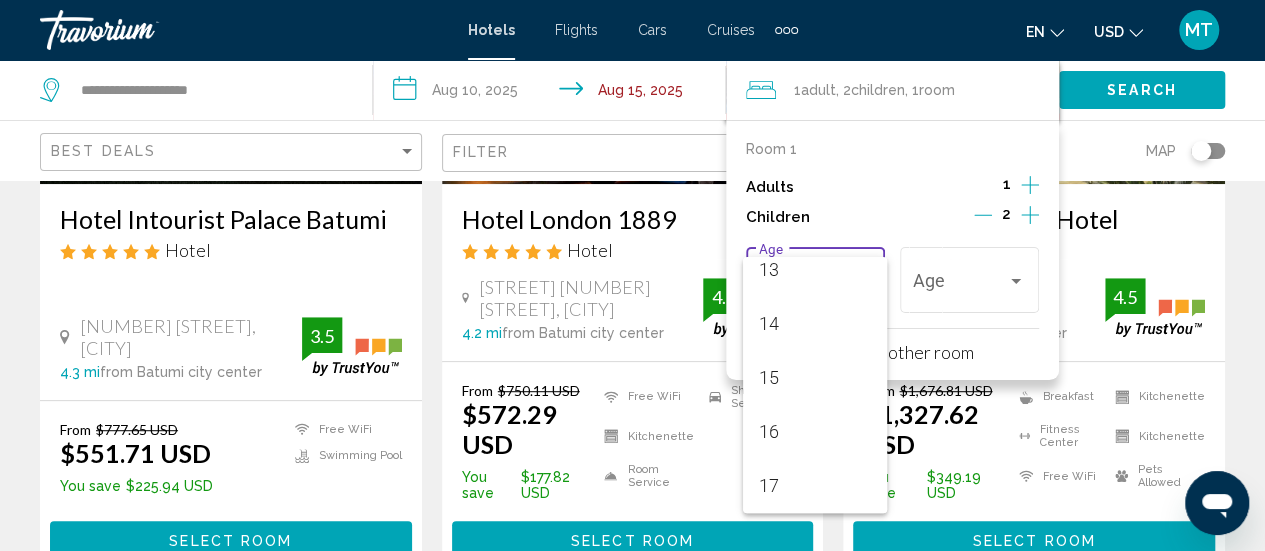 click at bounding box center [632, 275] 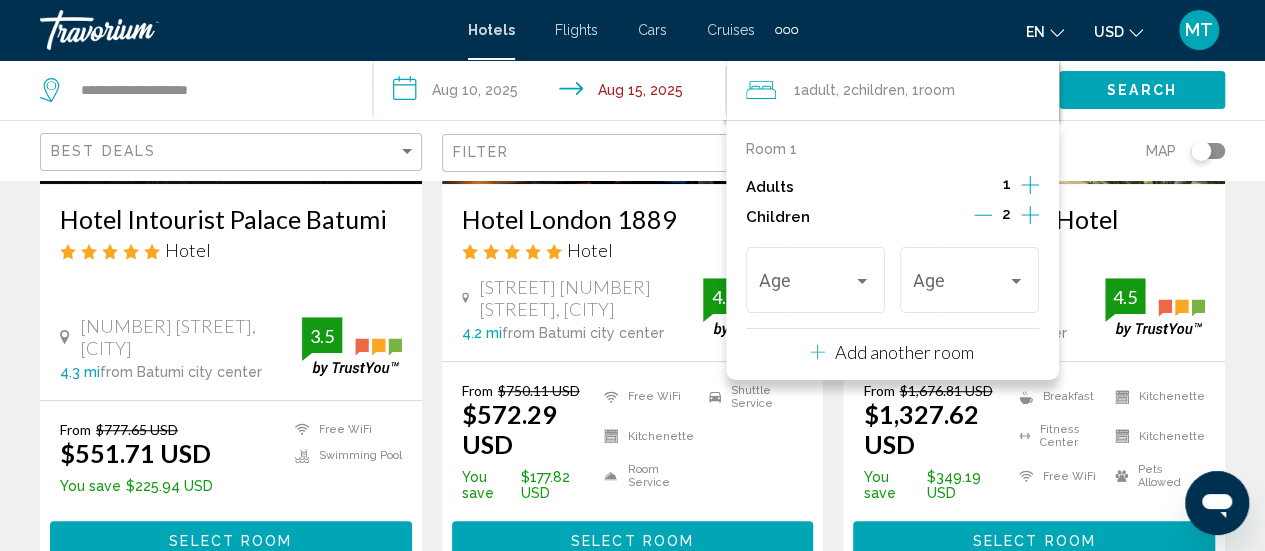 click 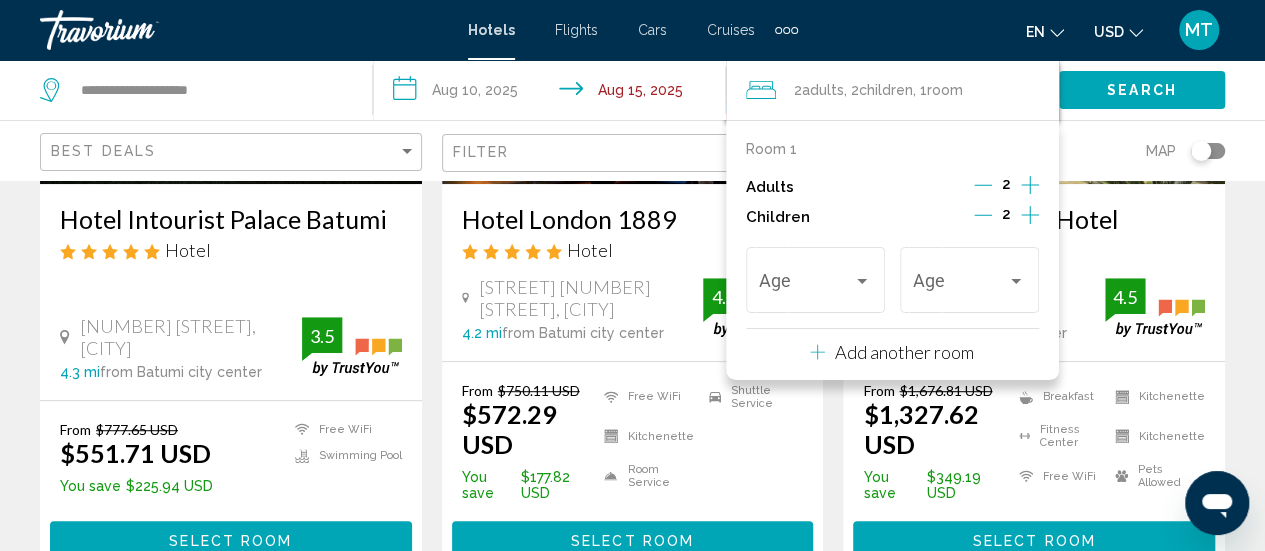 click 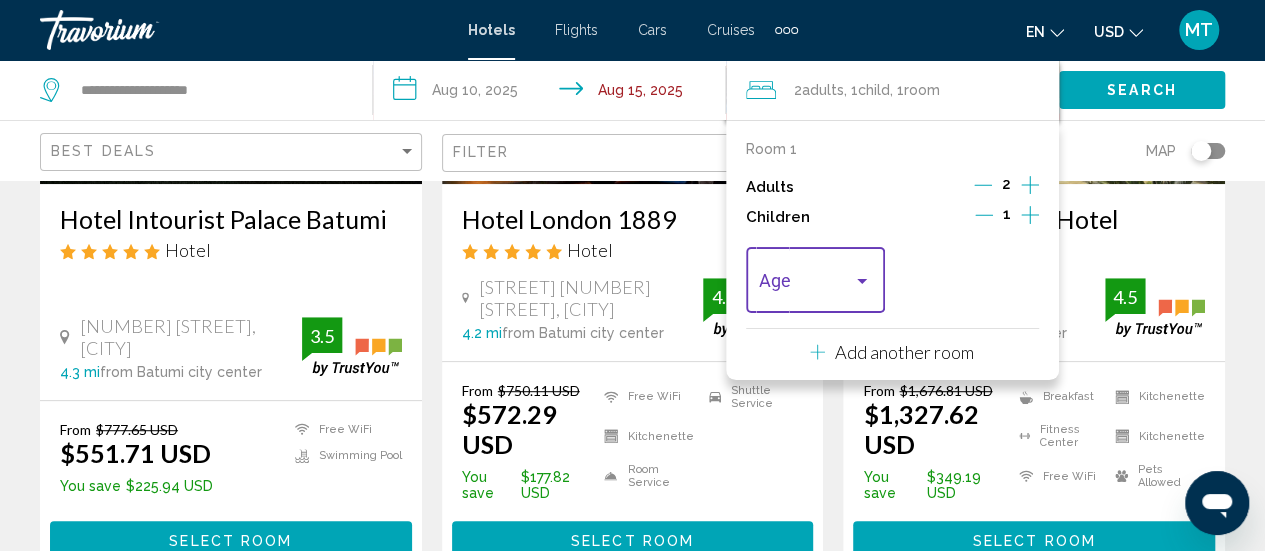 click at bounding box center [862, 281] 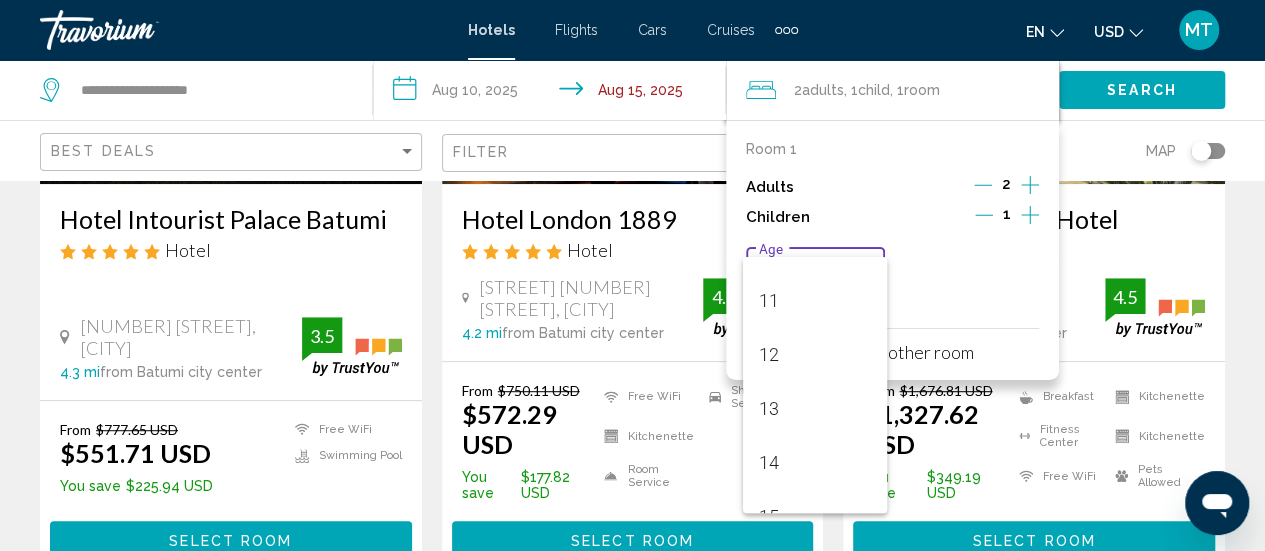 scroll, scrollTop: 570, scrollLeft: 0, axis: vertical 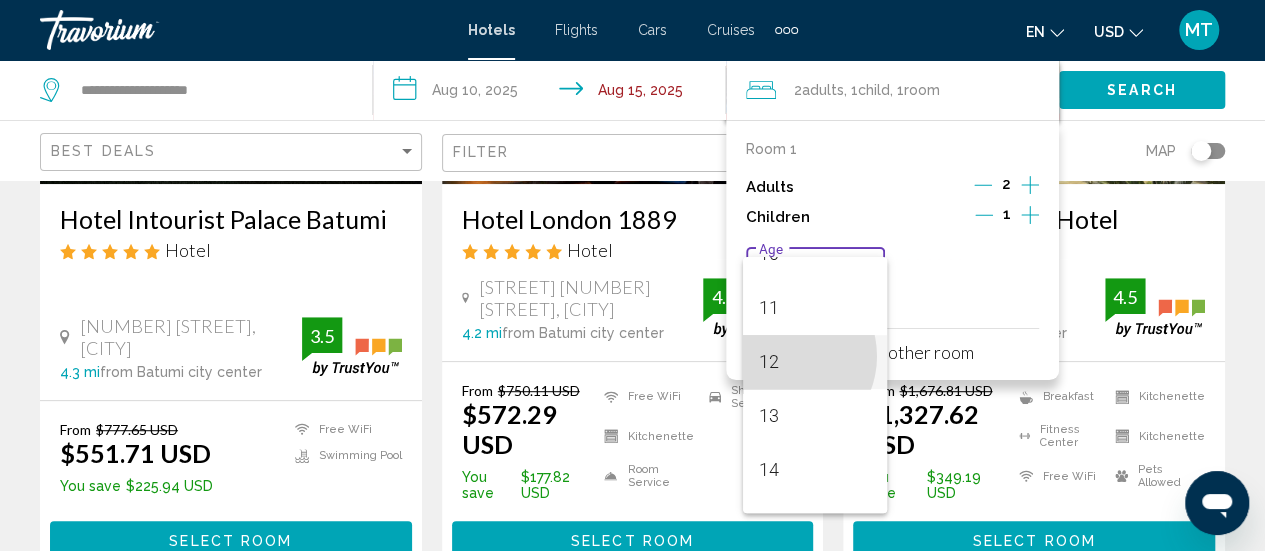 click on "12" at bounding box center (815, 362) 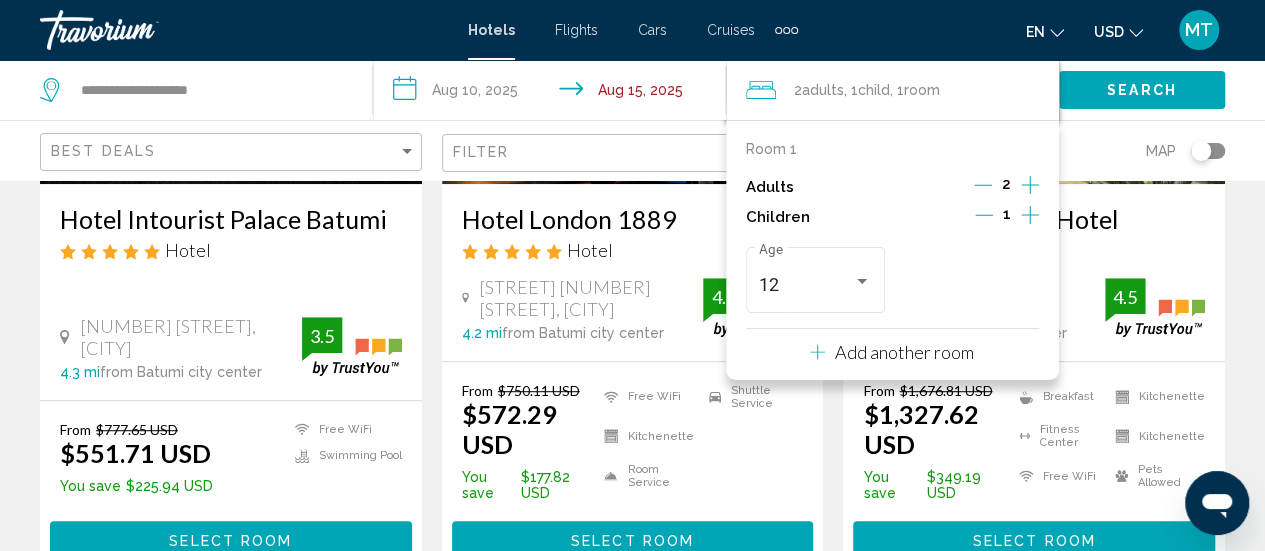 click on "Sheraton Batumi Hotel" at bounding box center [1034, 219] 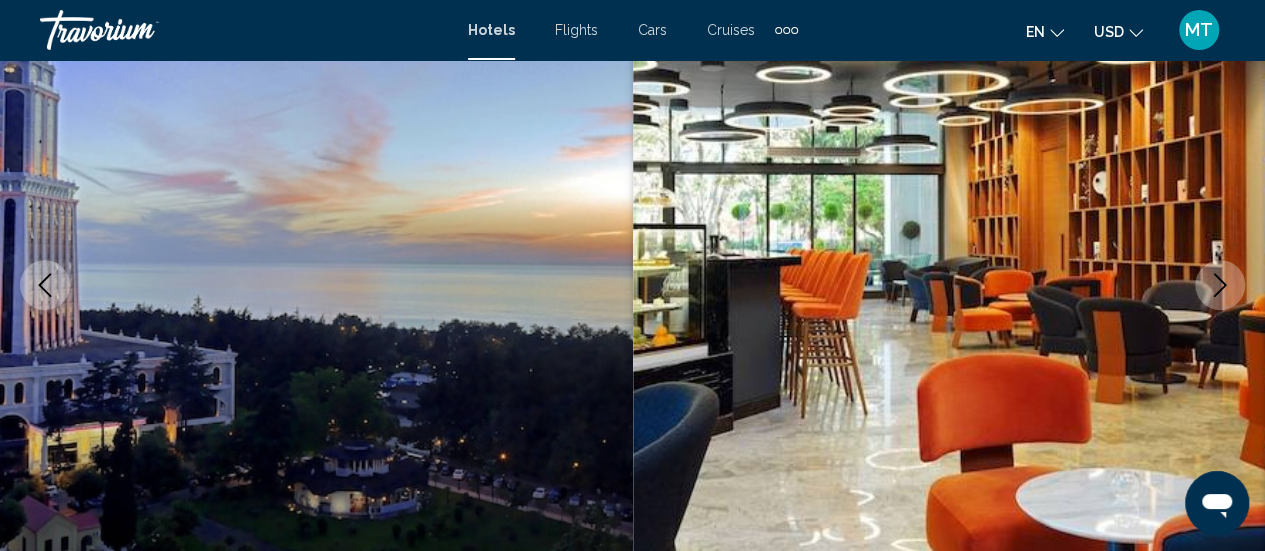 scroll, scrollTop: 0, scrollLeft: 0, axis: both 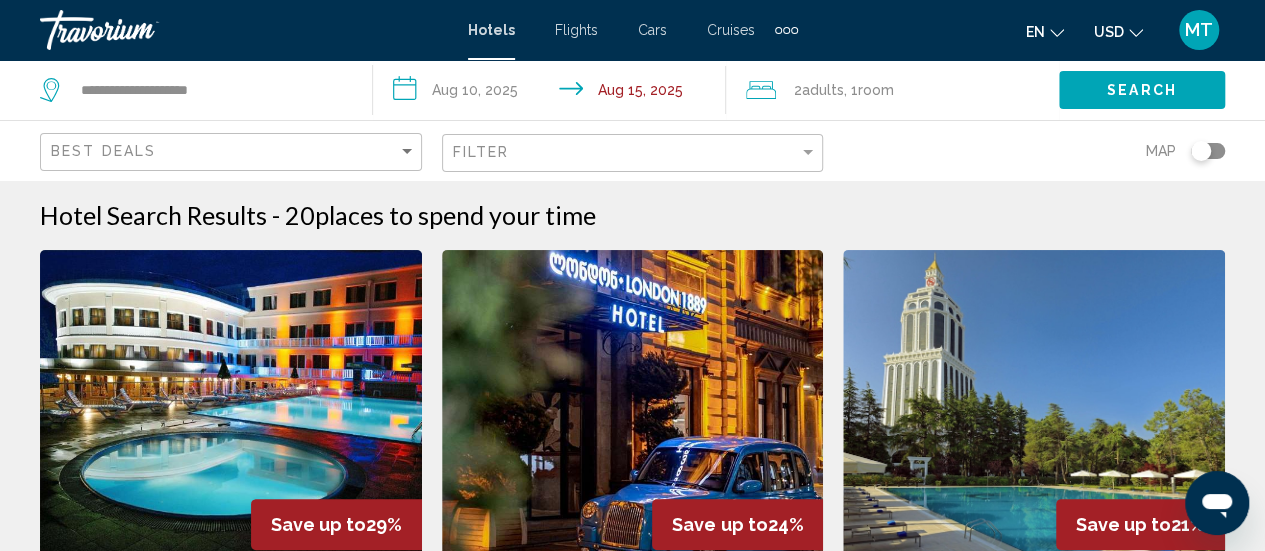 click on "Room" 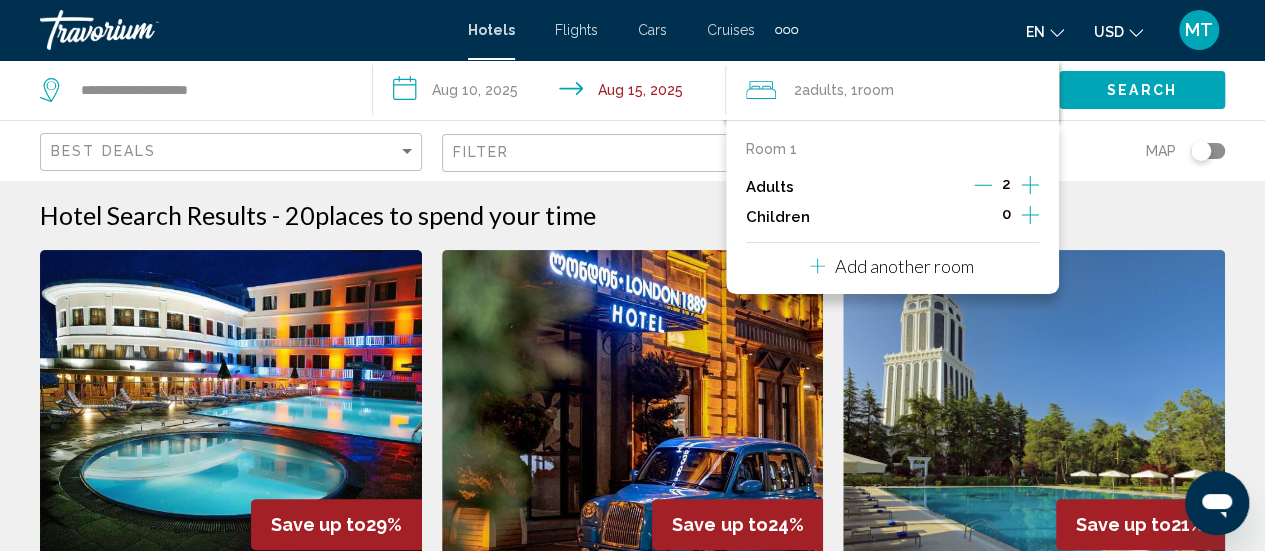 click 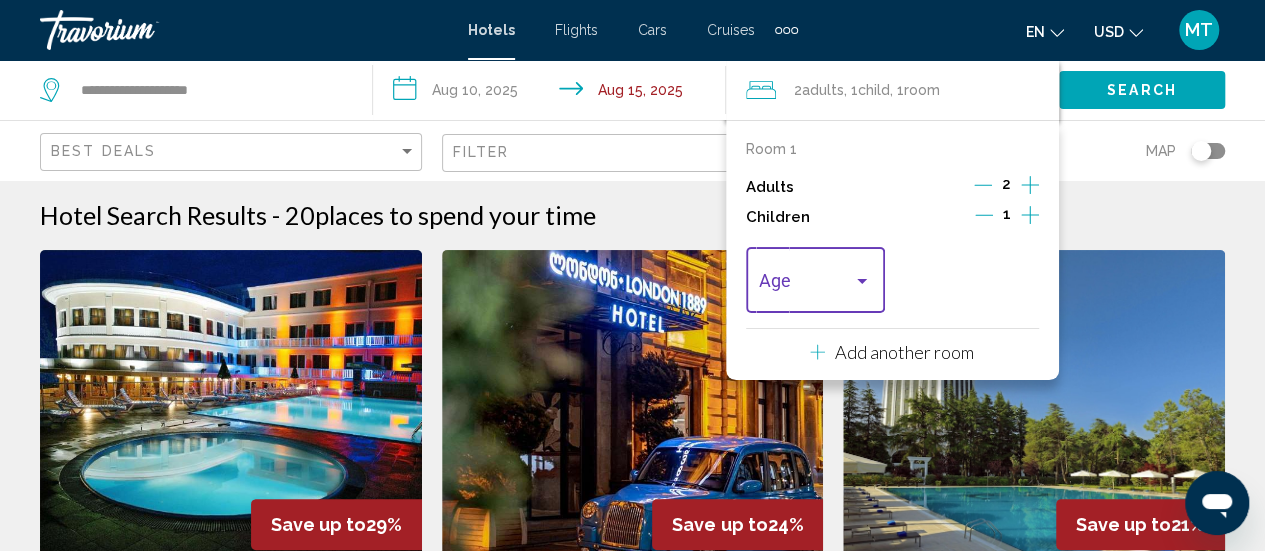 click at bounding box center [806, 285] 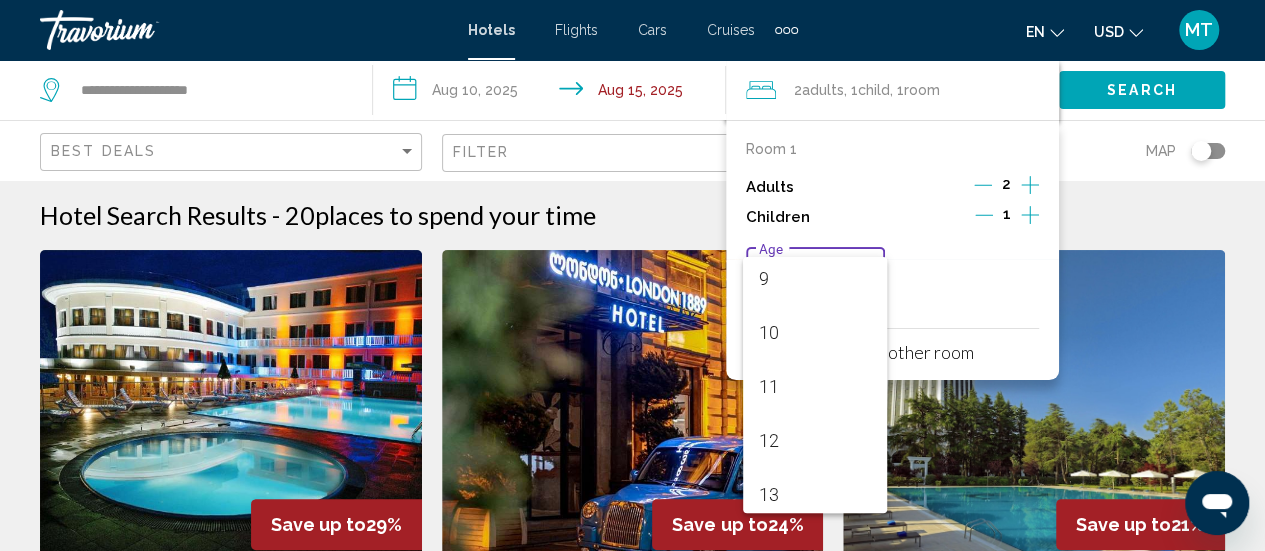 scroll, scrollTop: 492, scrollLeft: 0, axis: vertical 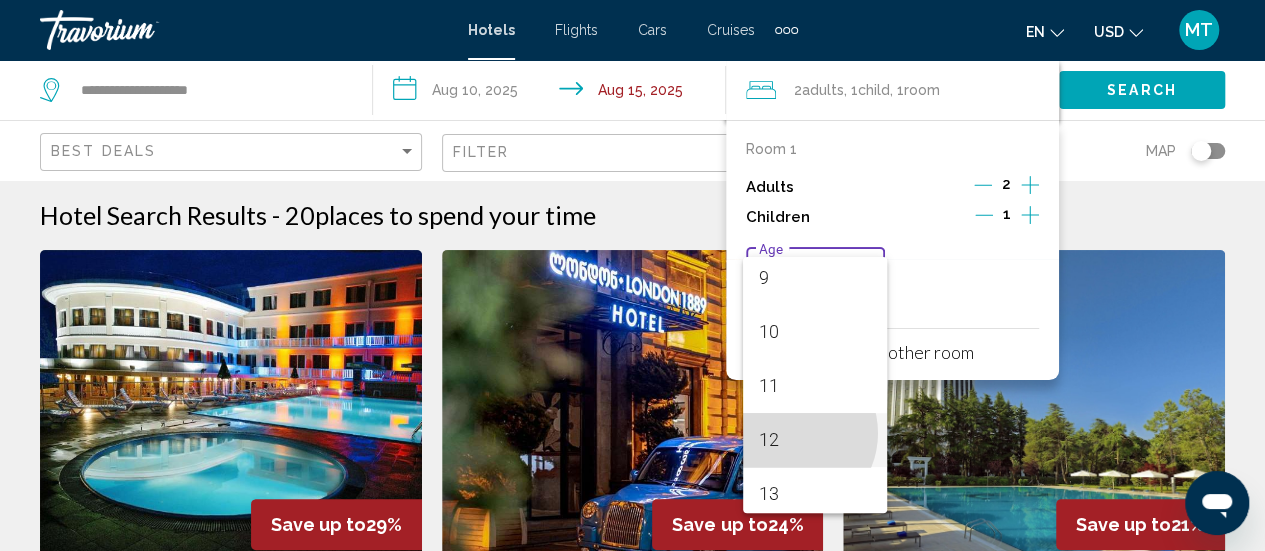 click on "12" at bounding box center [815, 440] 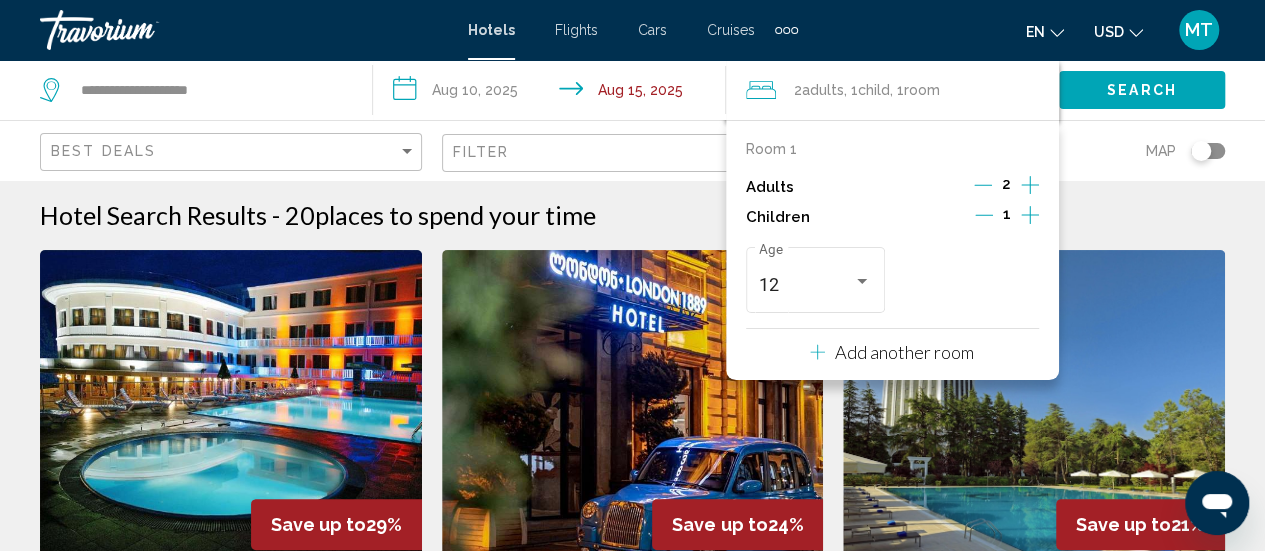 click on "Search" 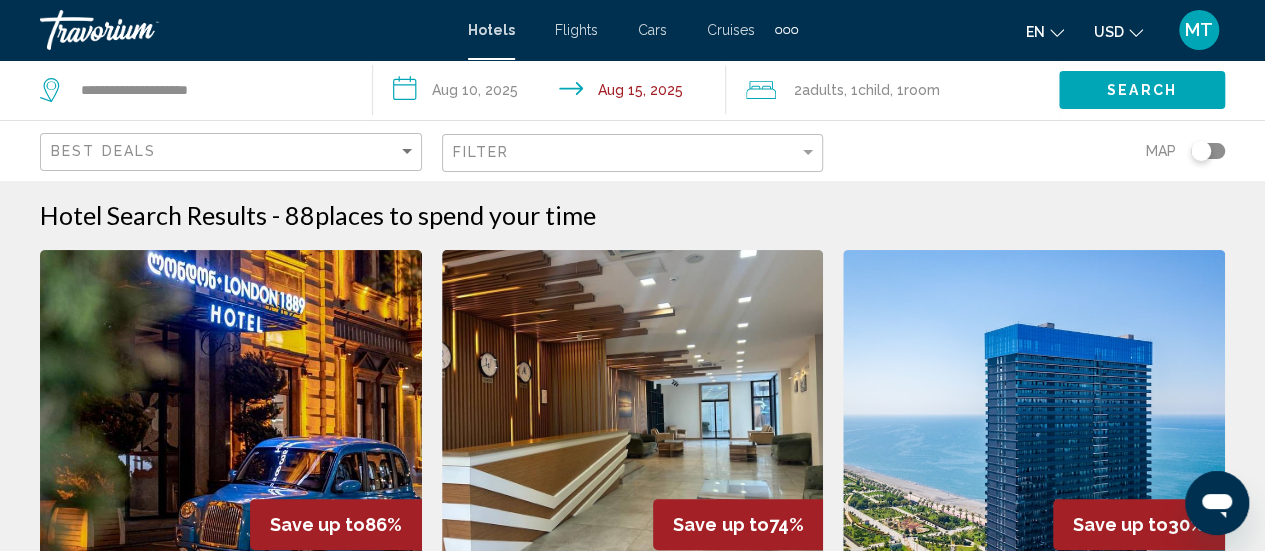 click on "Filter" 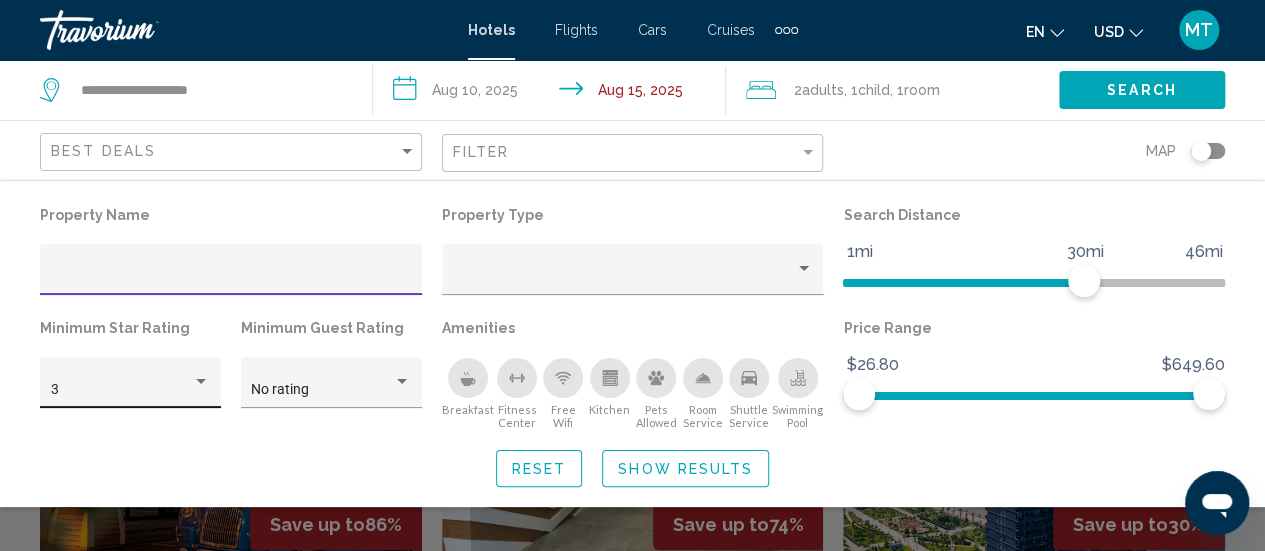 click at bounding box center [201, 382] 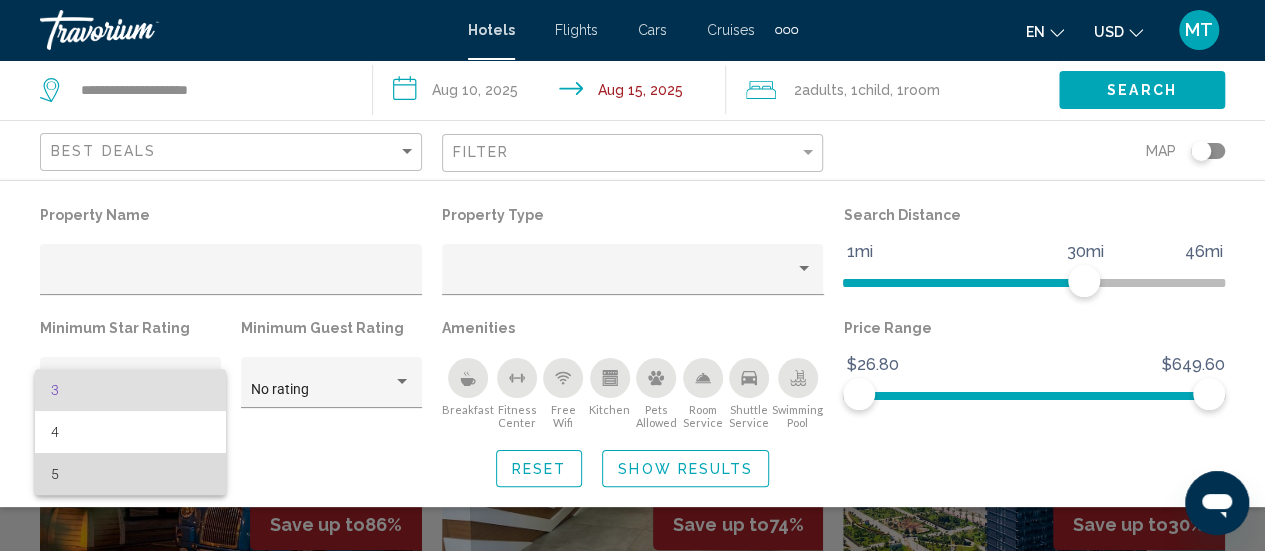 click on "5" at bounding box center (131, 474) 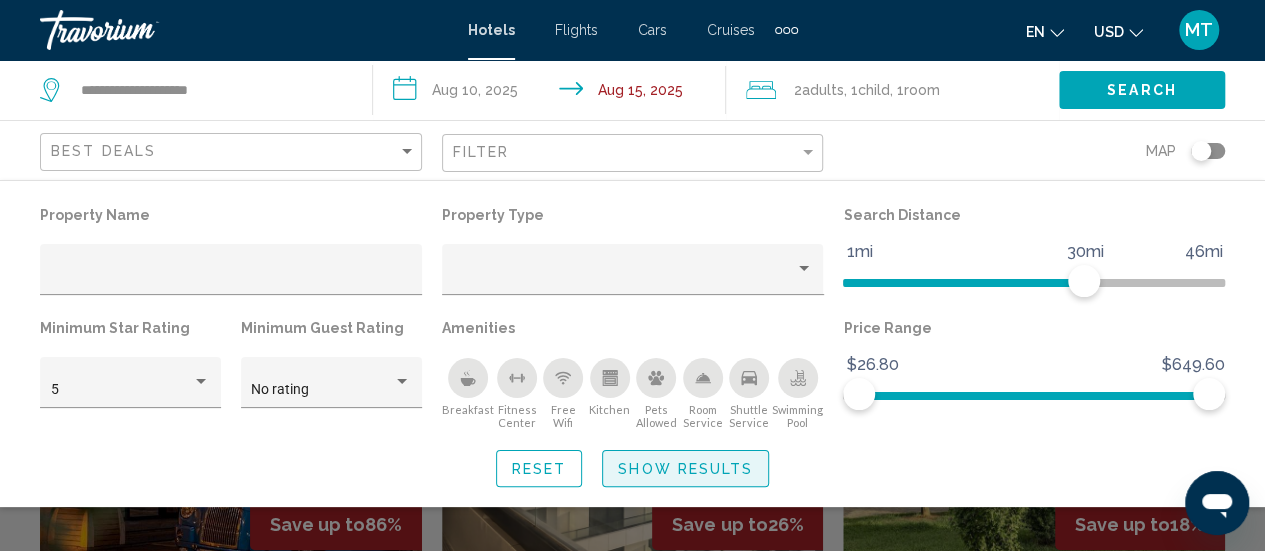 click on "Show Results" 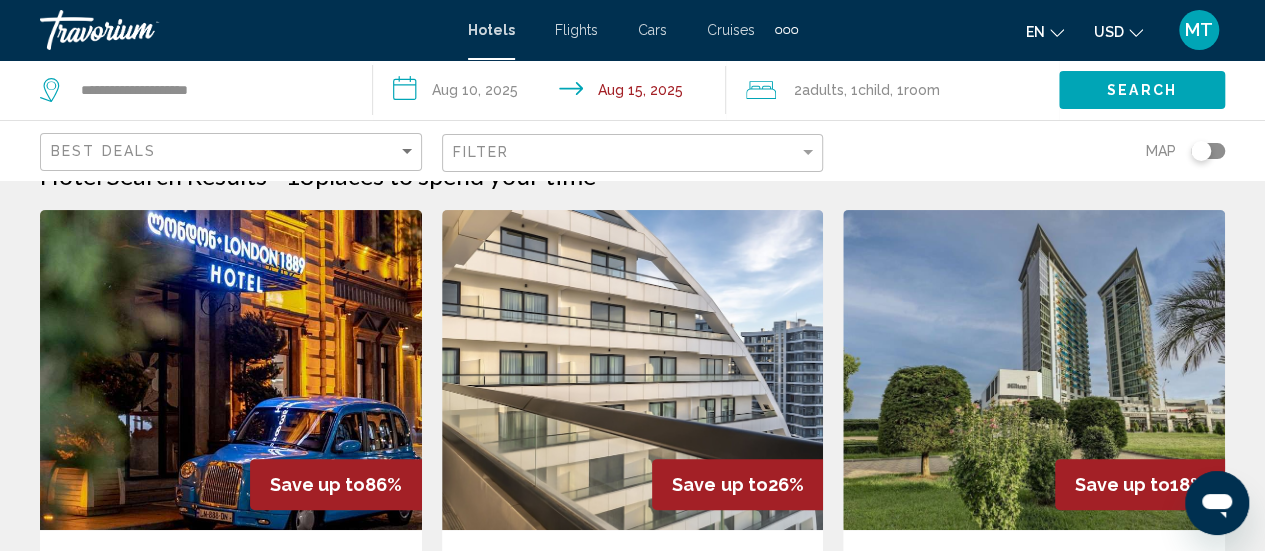scroll, scrollTop: 0, scrollLeft: 0, axis: both 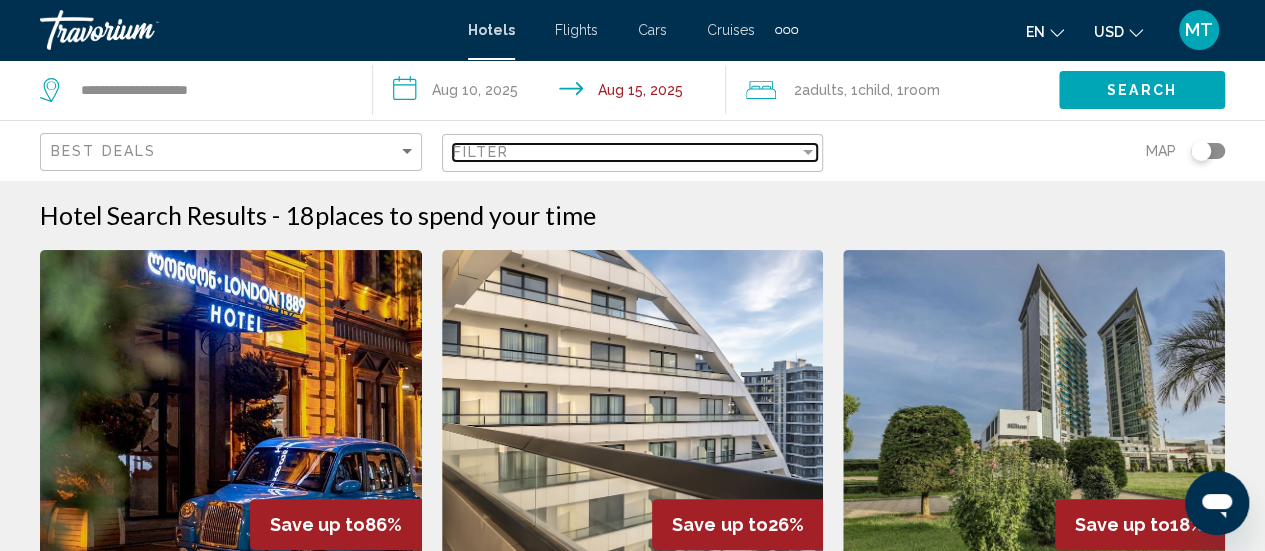 click on "Filter" at bounding box center (626, 152) 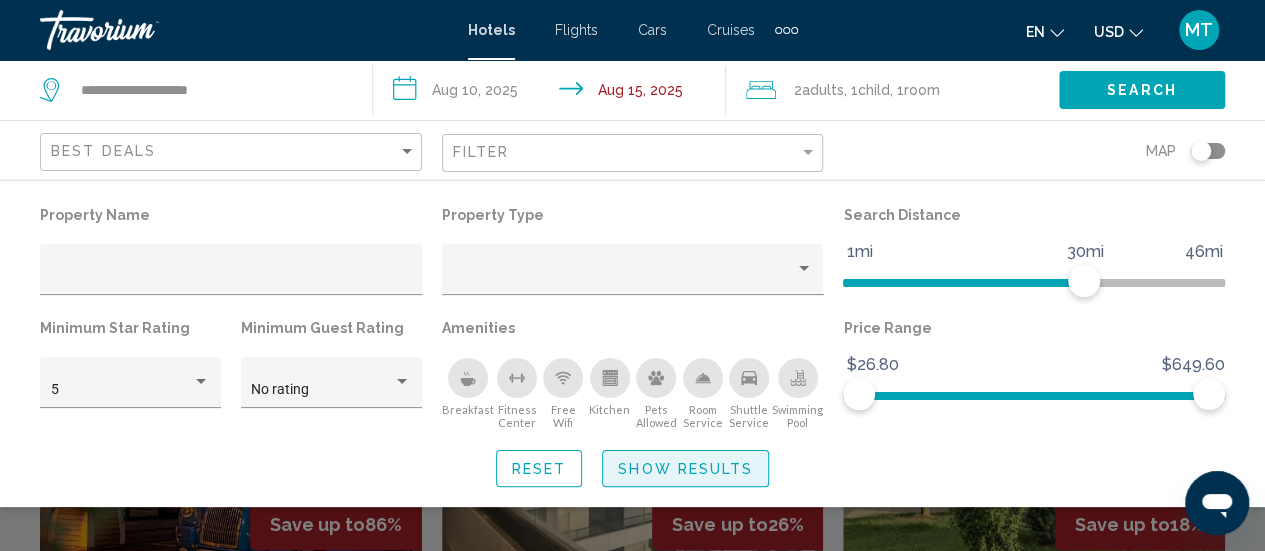 click on "Show Results" 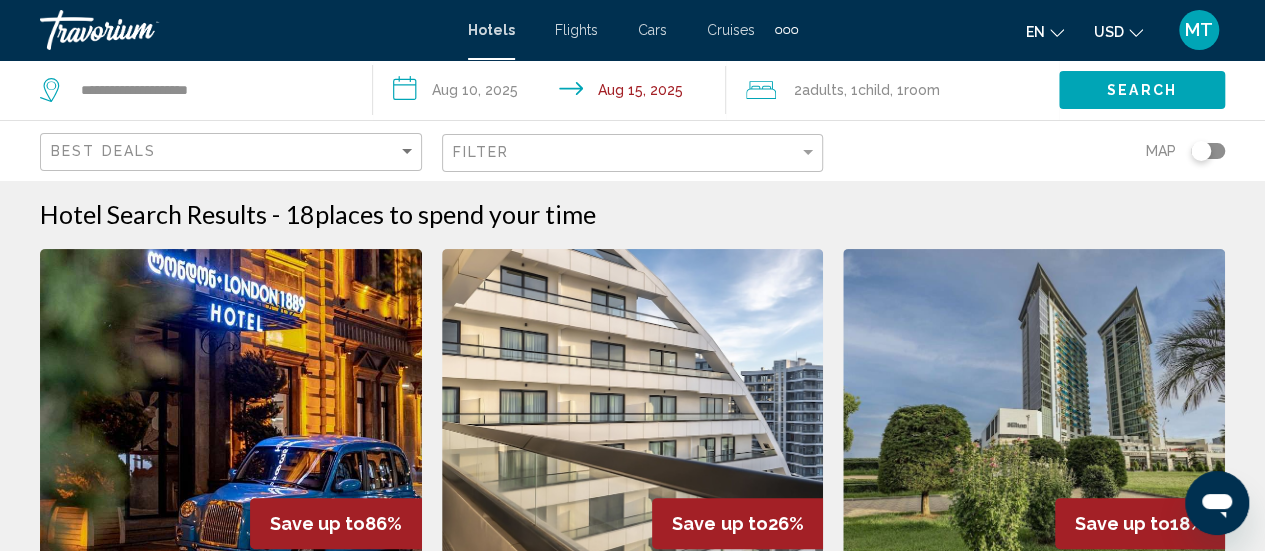 scroll, scrollTop: 0, scrollLeft: 0, axis: both 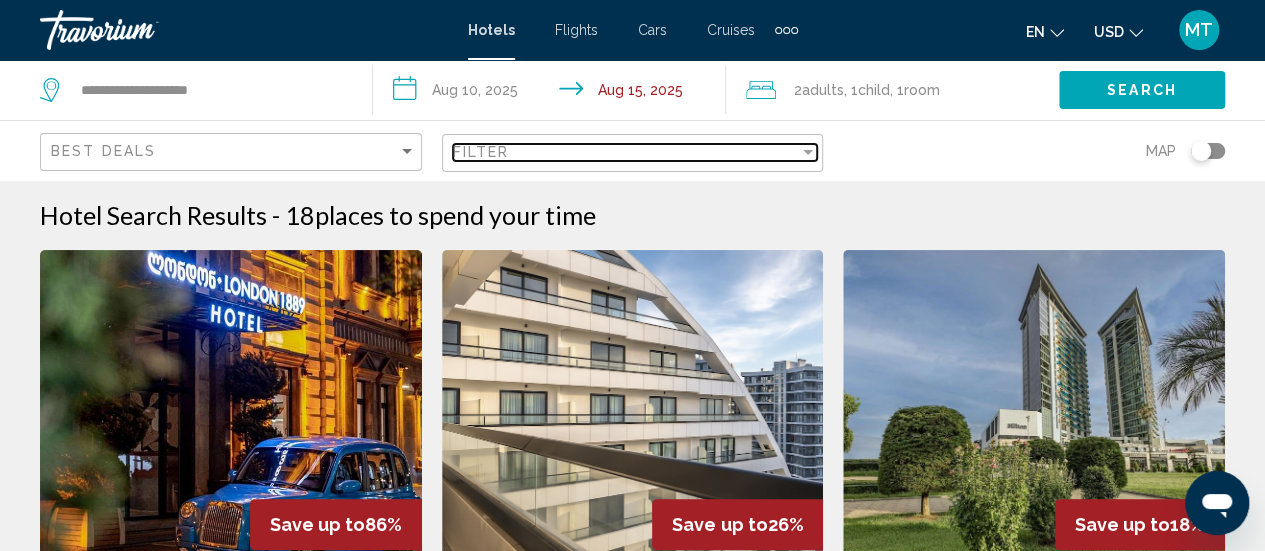 click on "Filter" at bounding box center (626, 152) 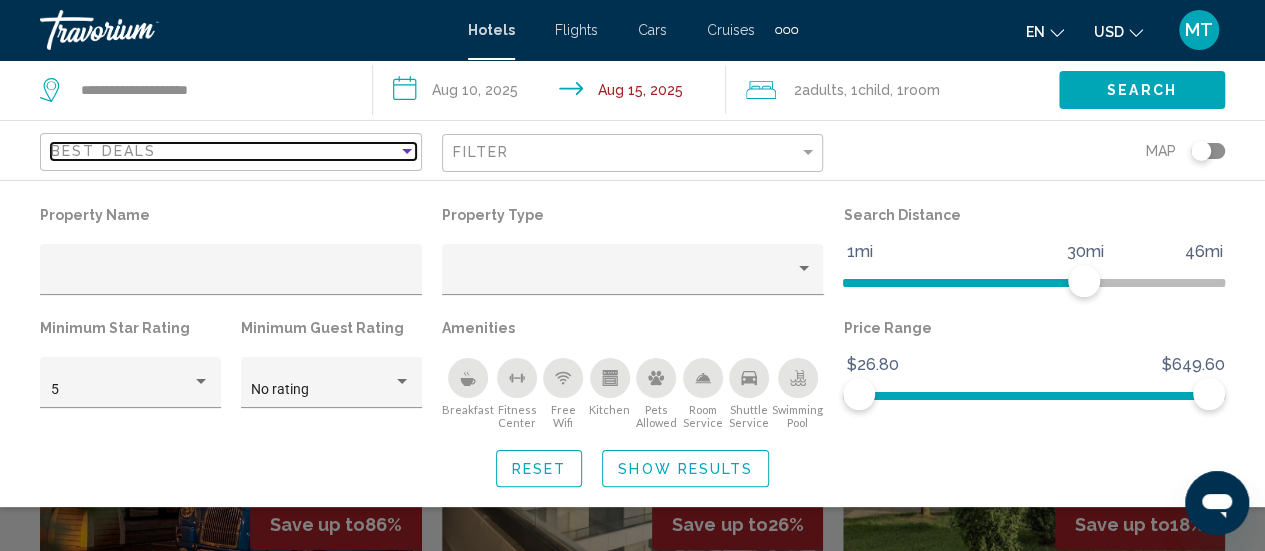 click on "Best Deals" at bounding box center (224, 151) 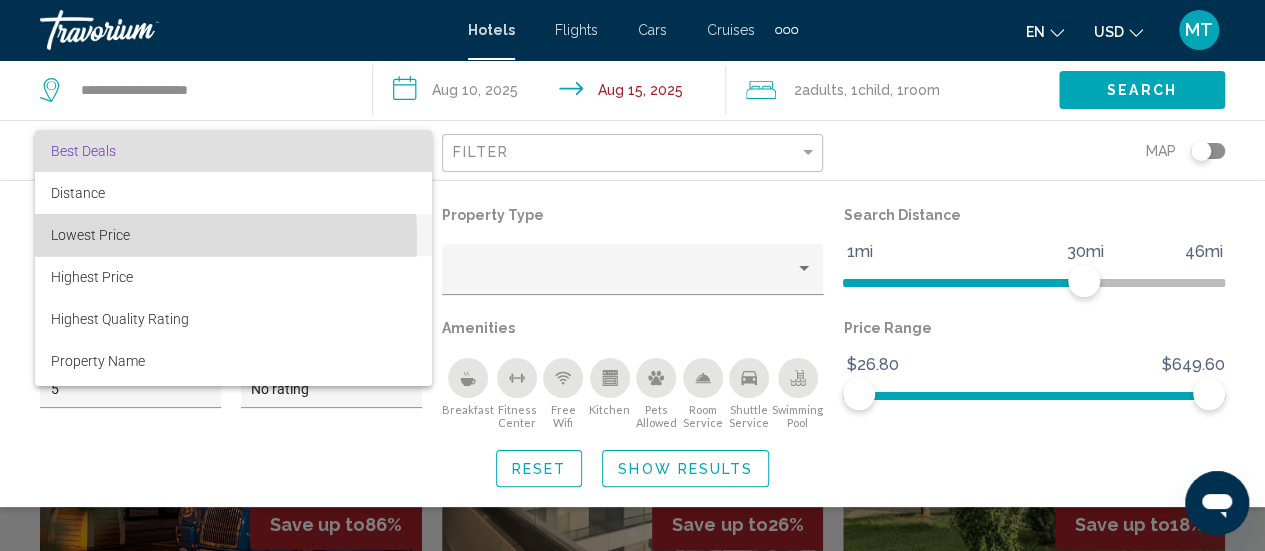 click on "Lowest Price" at bounding box center (90, 235) 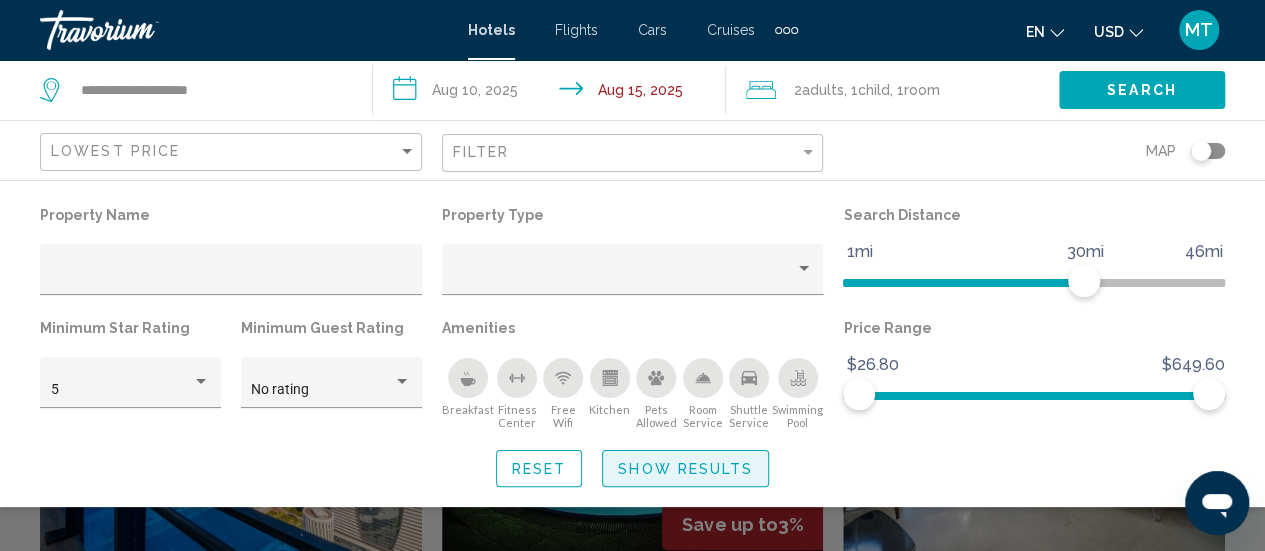 click on "Show Results" 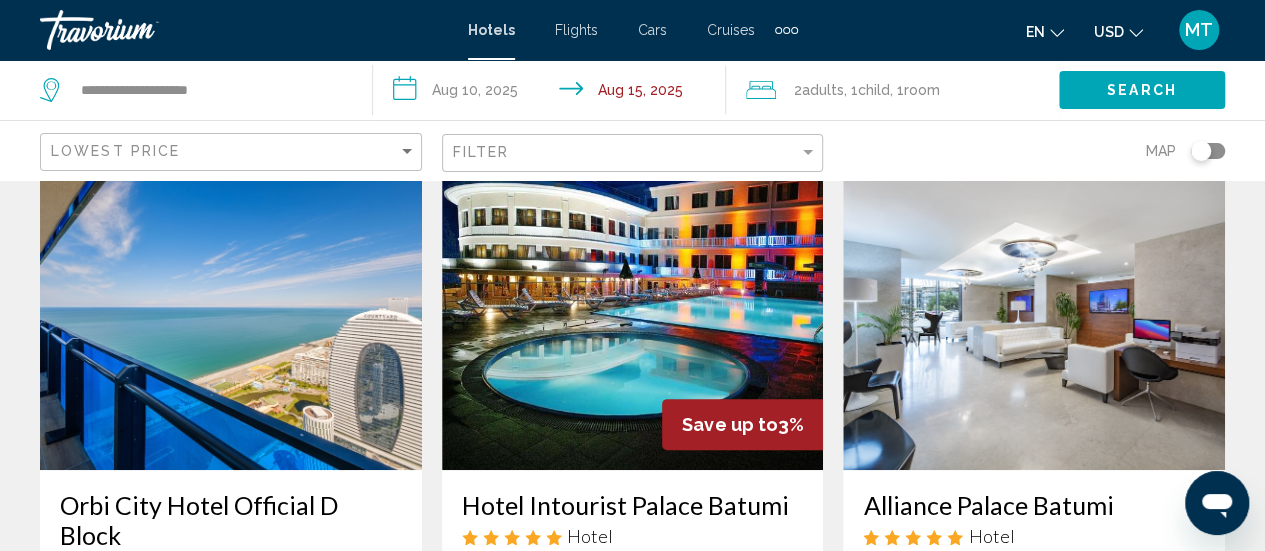 scroll, scrollTop: 168, scrollLeft: 0, axis: vertical 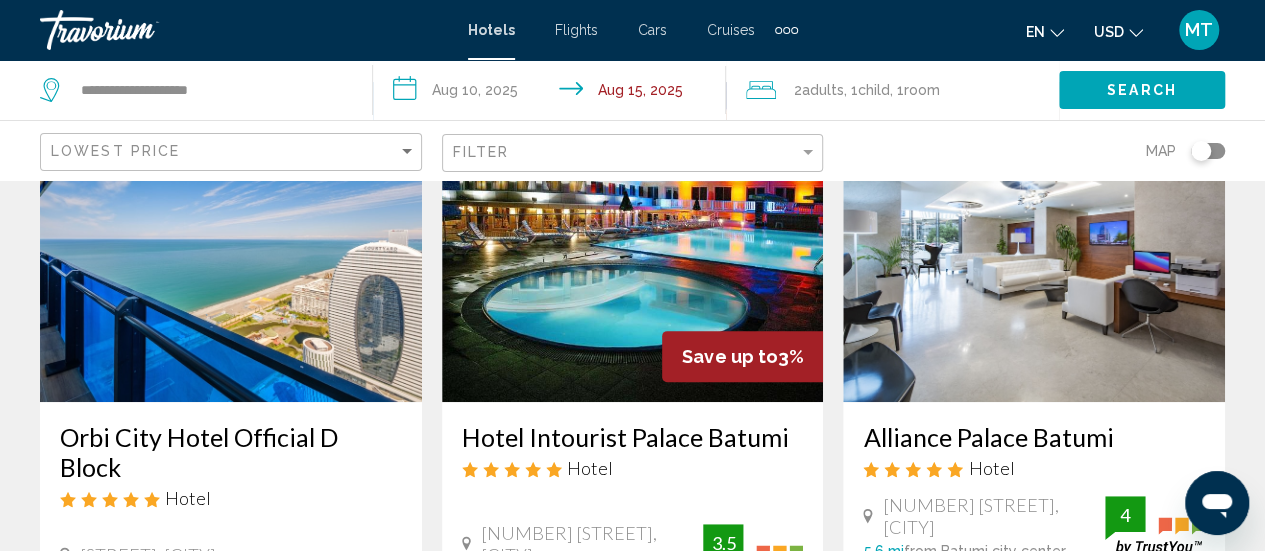 click at bounding box center [231, 242] 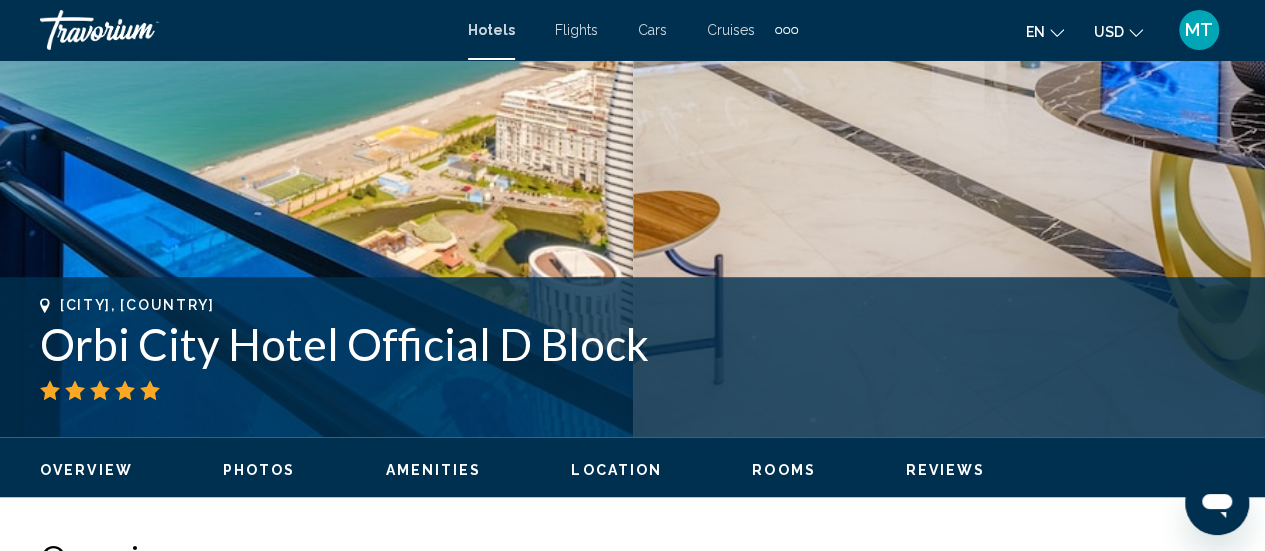 scroll, scrollTop: 571, scrollLeft: 0, axis: vertical 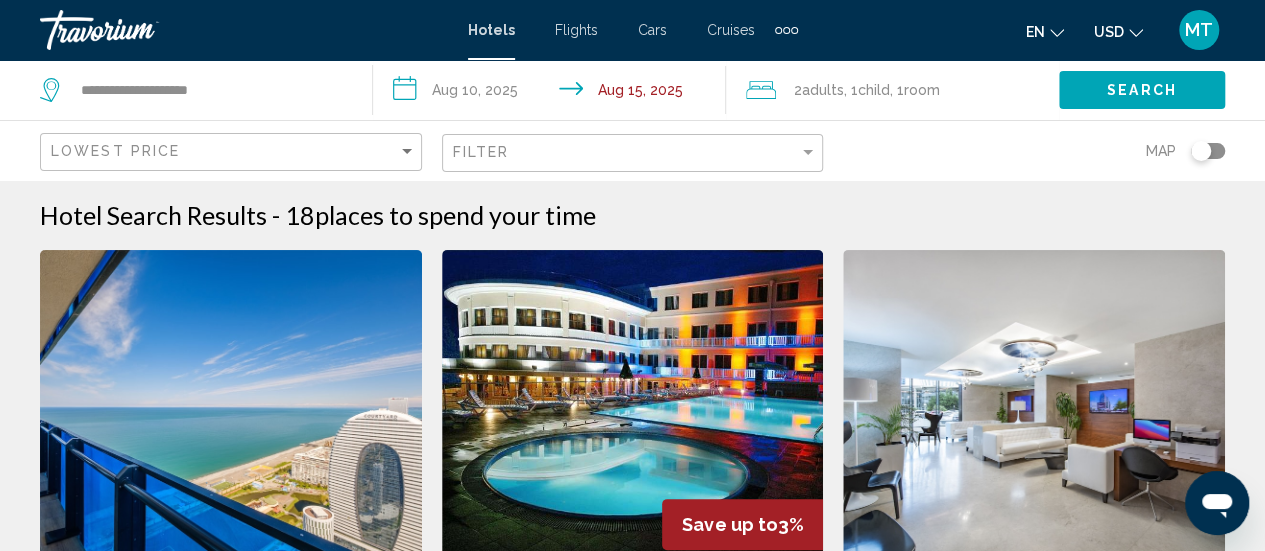 click on "**********" at bounding box center (553, 93) 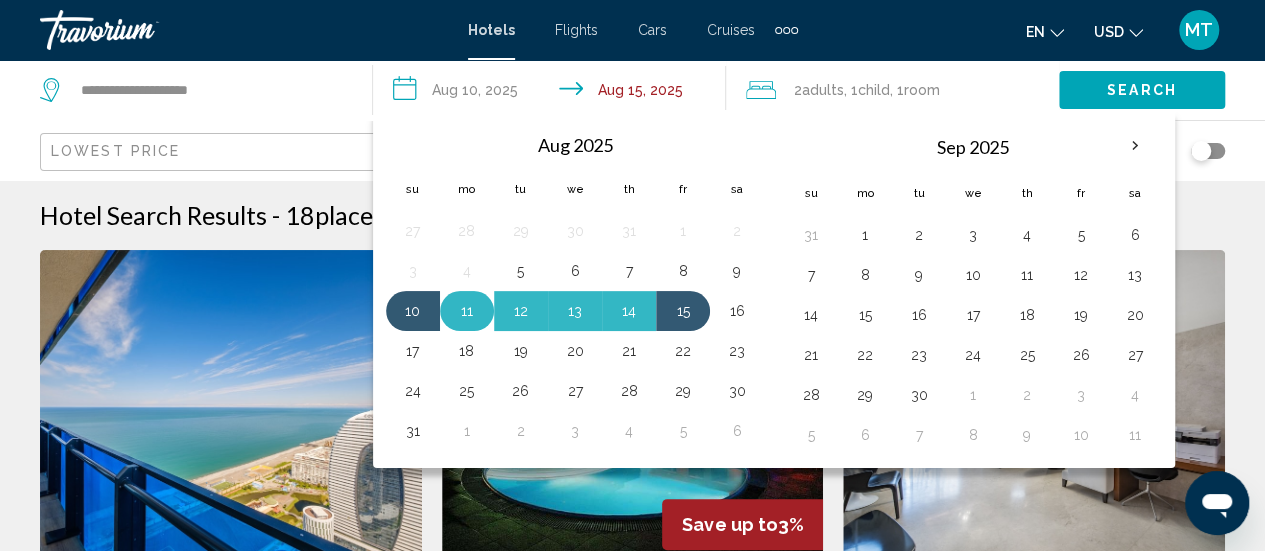 click on "11" at bounding box center (467, 311) 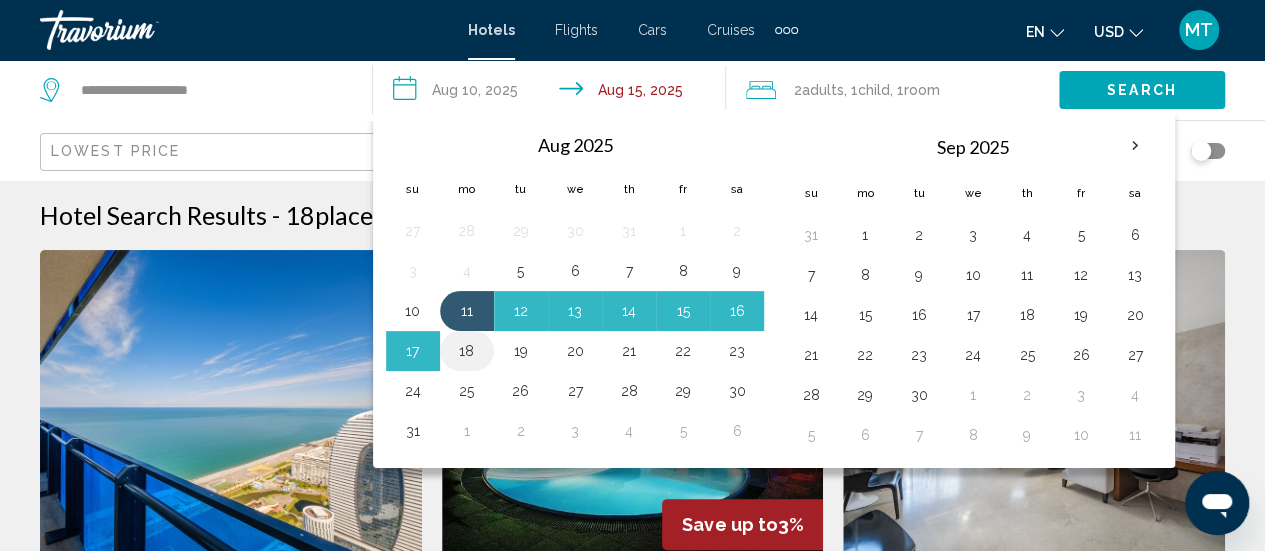 click on "18" at bounding box center [467, 351] 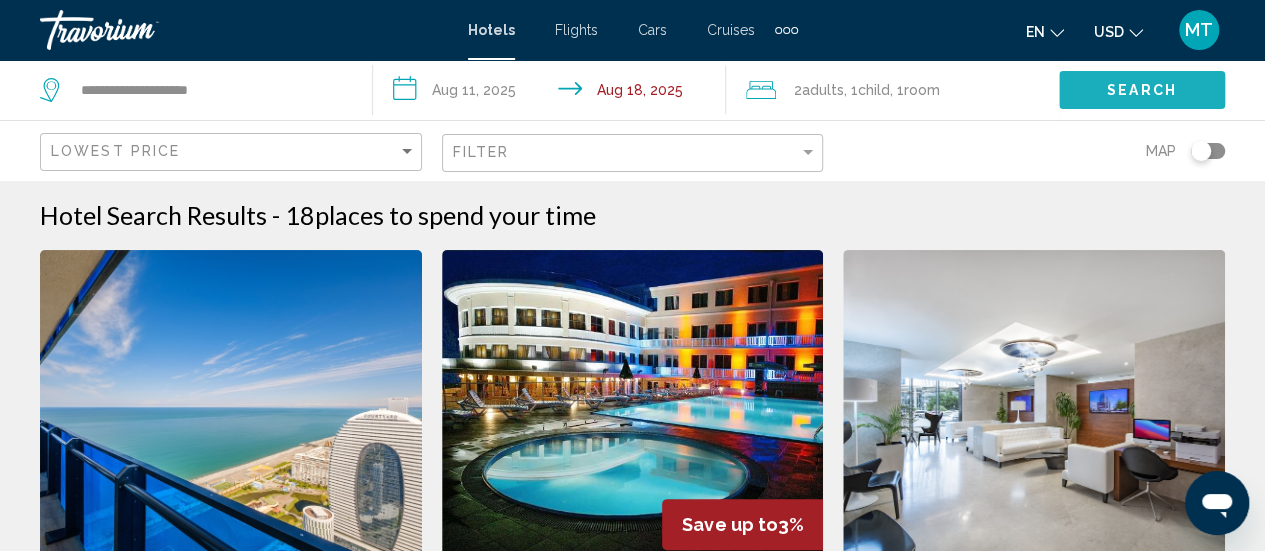 click on "Search" 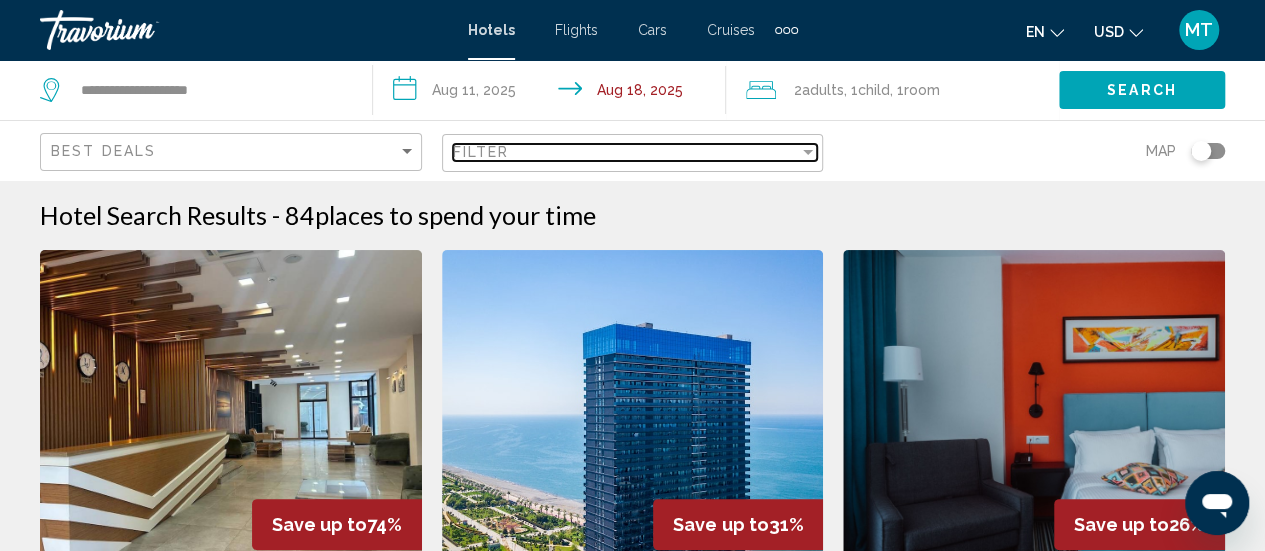 click on "Filter" at bounding box center [626, 152] 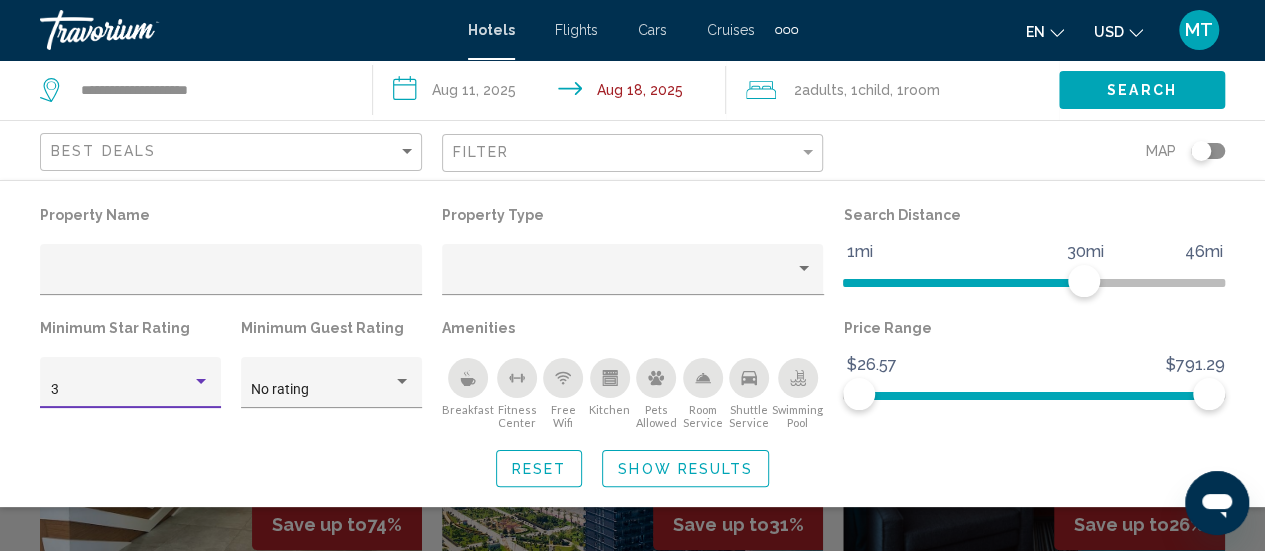 click on "3" at bounding box center (122, 390) 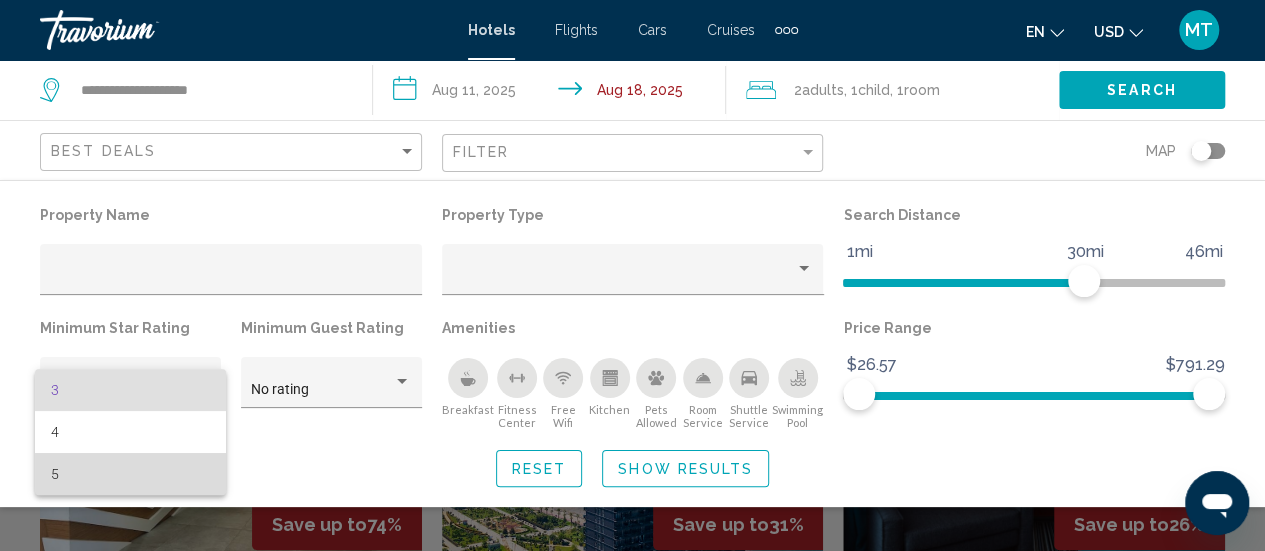 click on "5" at bounding box center (131, 474) 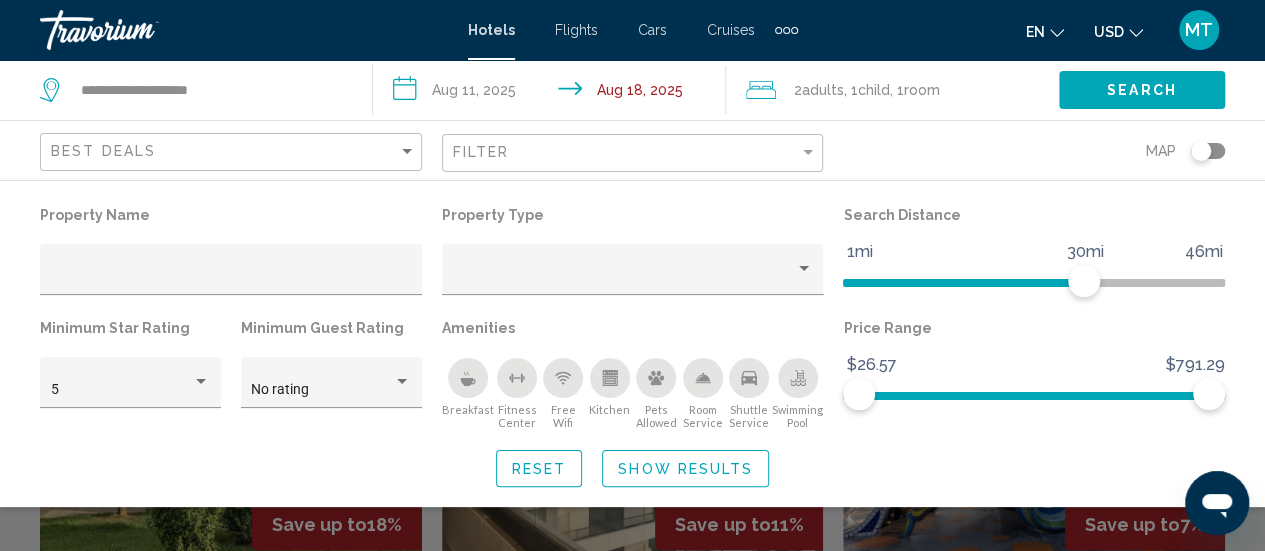 click on "Property Name Property Type Search Distance 1mi 46mi 30mi Minimum Star Rating 5 Minimum Guest Rating No rating Amenities
Breakfast
Fitness Center
Free Wifi
Kitchen
Pets Allowed
Room Service
Shuttle Service
Swimming Pool Price Range $26.57 $791.29 $26.57 $791.29 Reset Show Results" 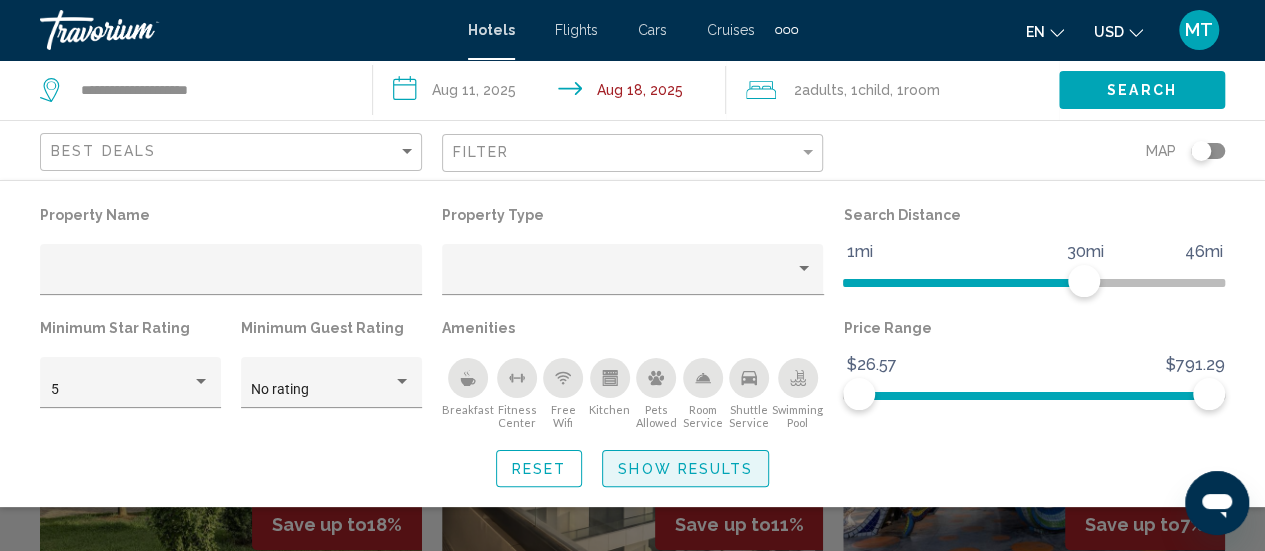 click on "Show Results" 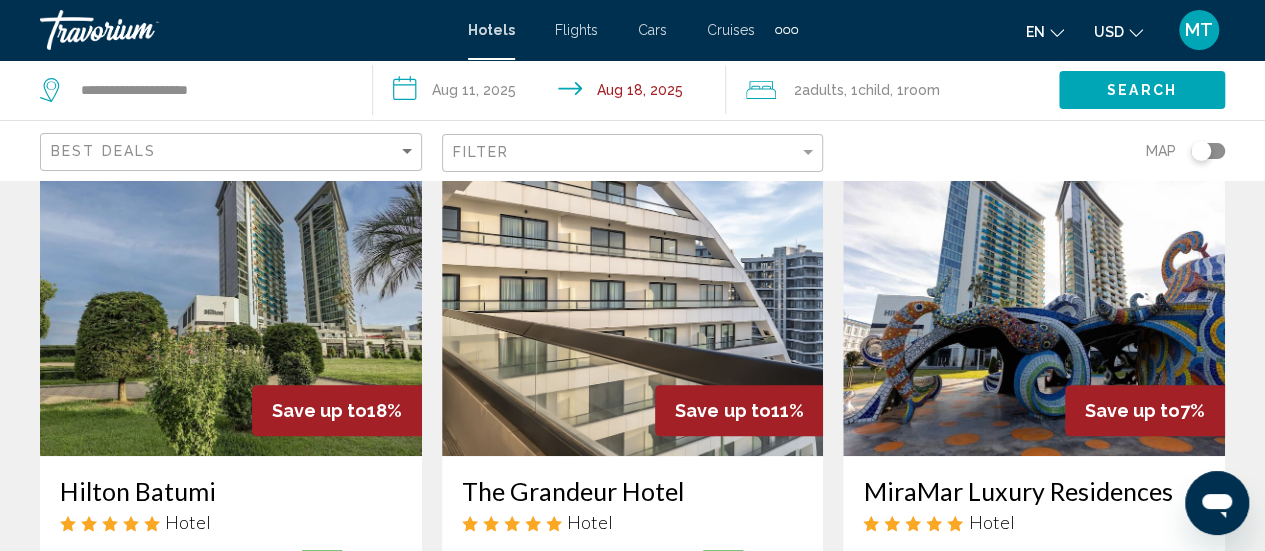 scroll, scrollTop: 0, scrollLeft: 0, axis: both 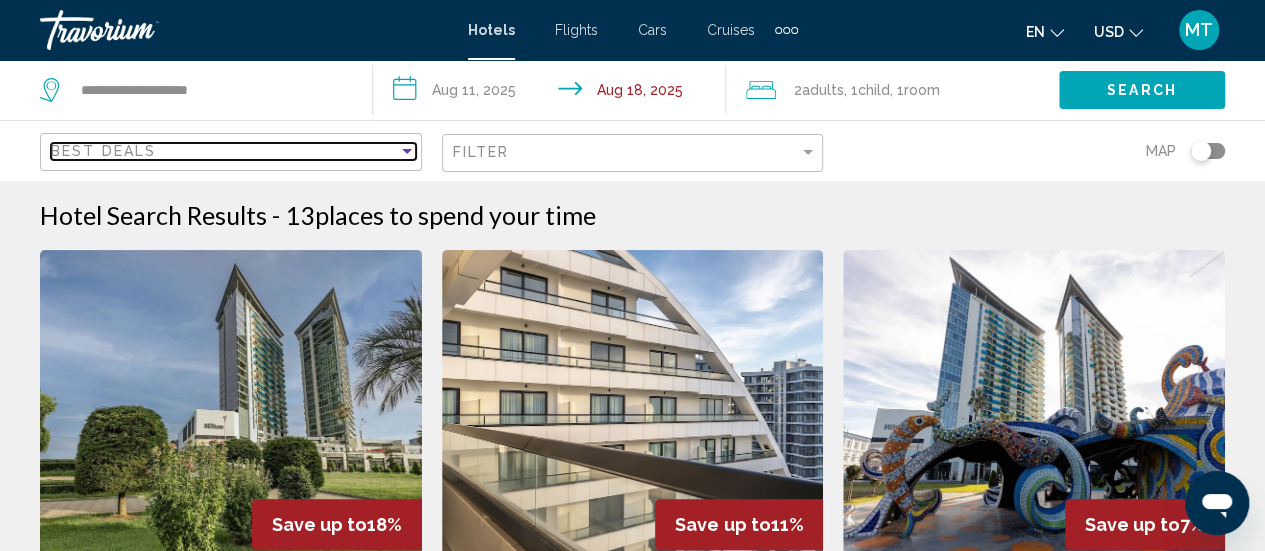 click on "Best Deals" at bounding box center (224, 151) 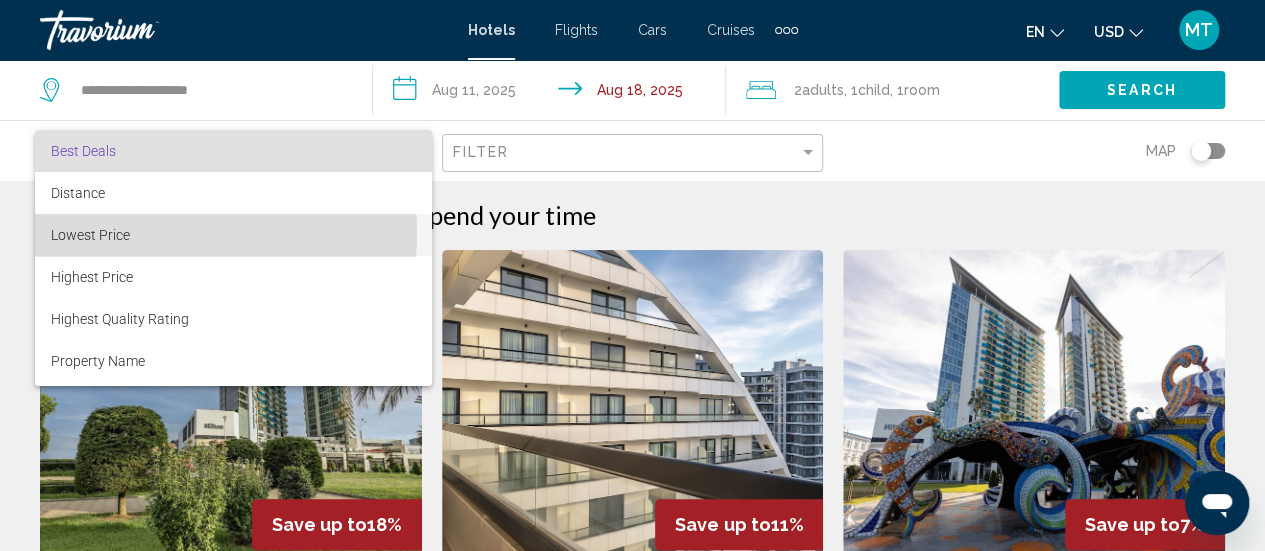 click on "Lowest Price" at bounding box center (90, 235) 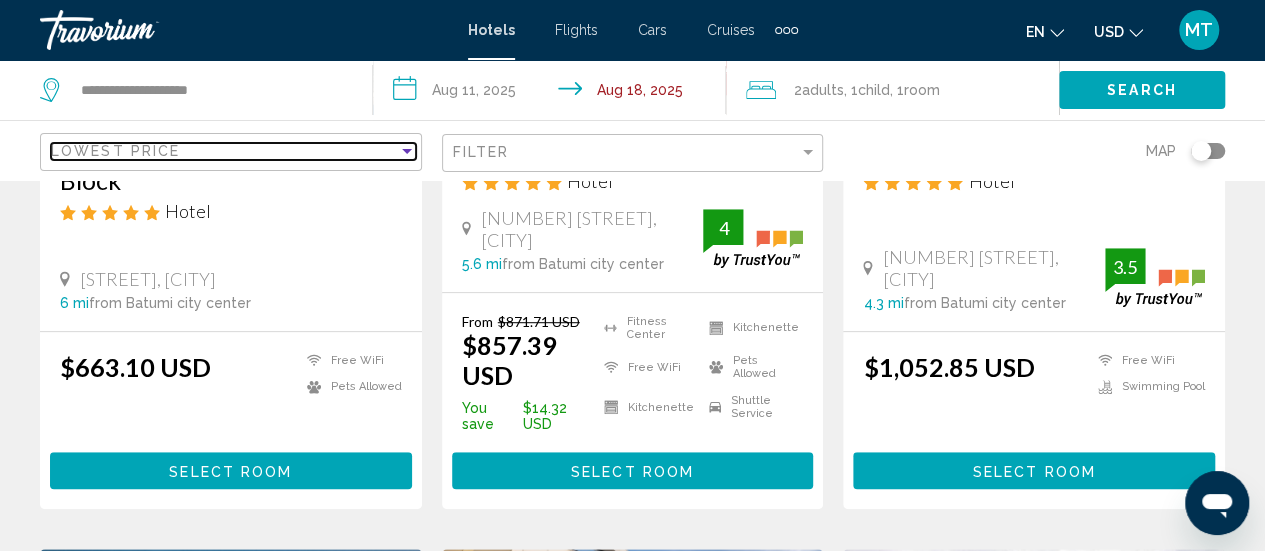 scroll, scrollTop: 456, scrollLeft: 0, axis: vertical 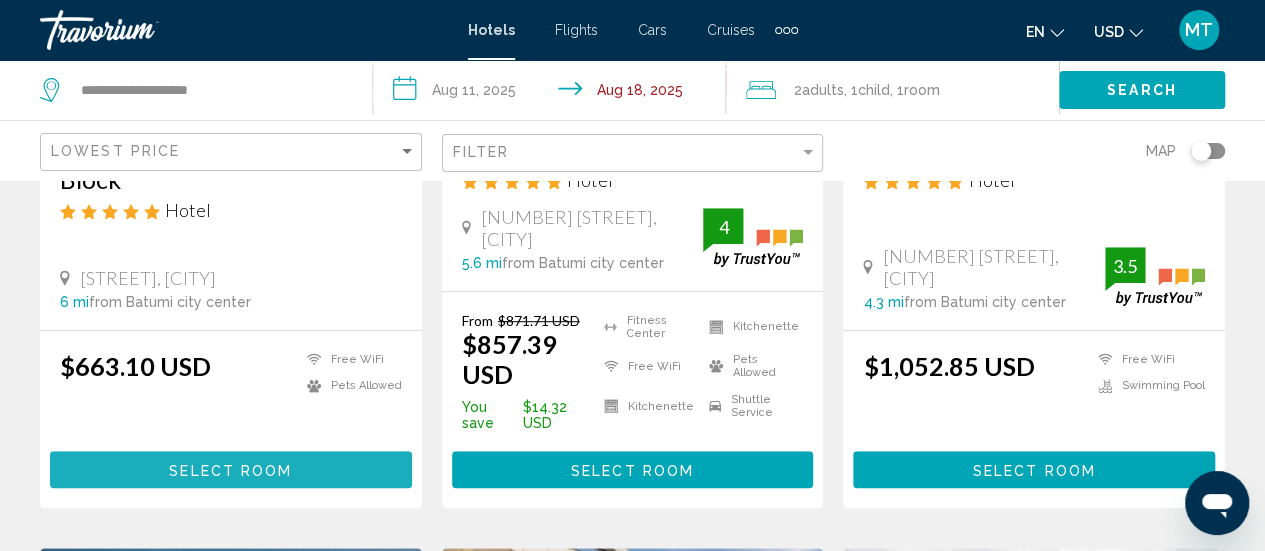 click on "Select Room" at bounding box center (230, 470) 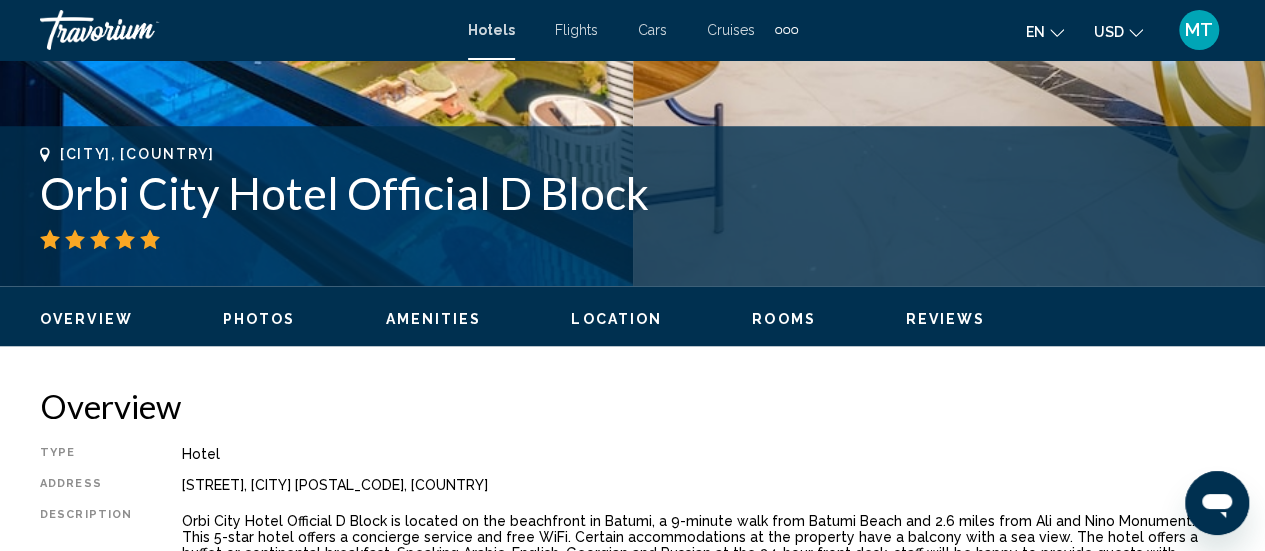 scroll, scrollTop: 729, scrollLeft: 0, axis: vertical 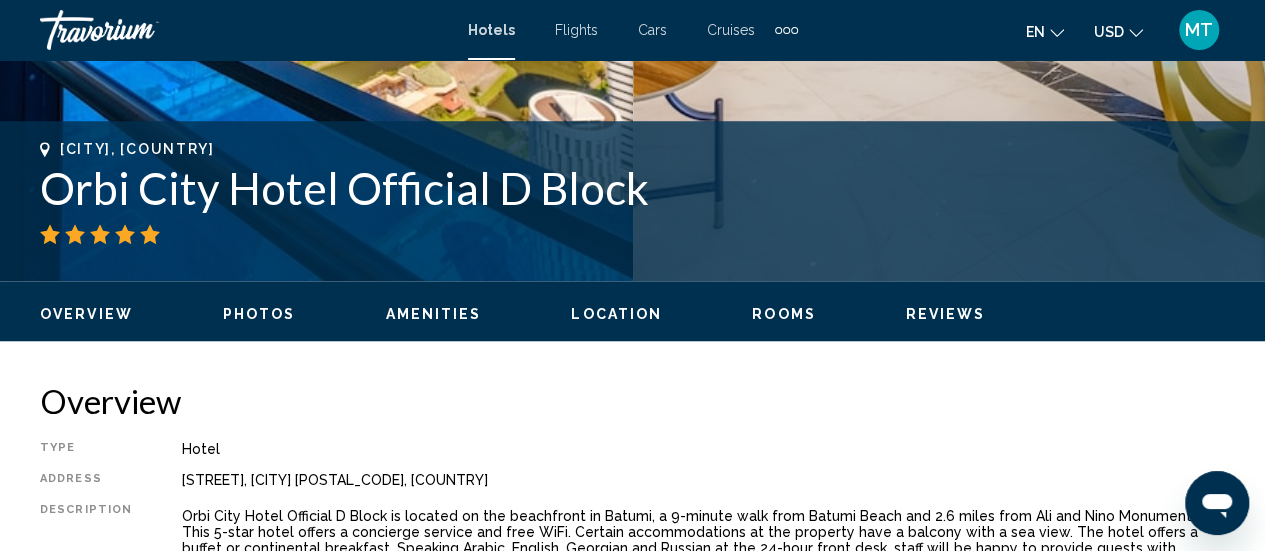 click on "Orbi City Hotel Official D Block" at bounding box center (632, 188) 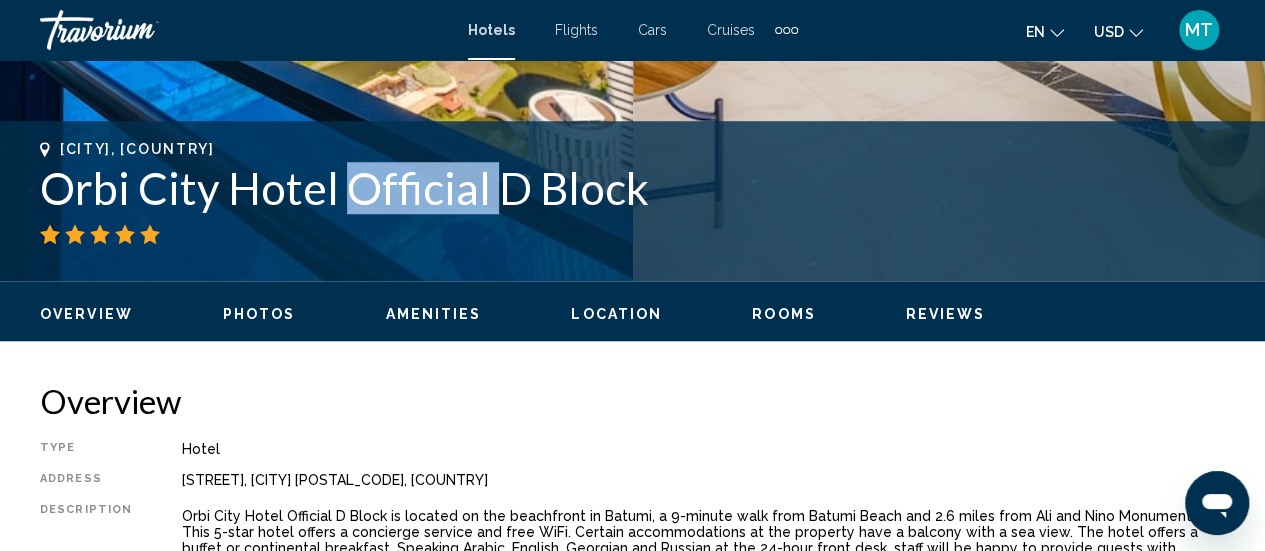 click on "Orbi City Hotel Official D Block" at bounding box center (632, 188) 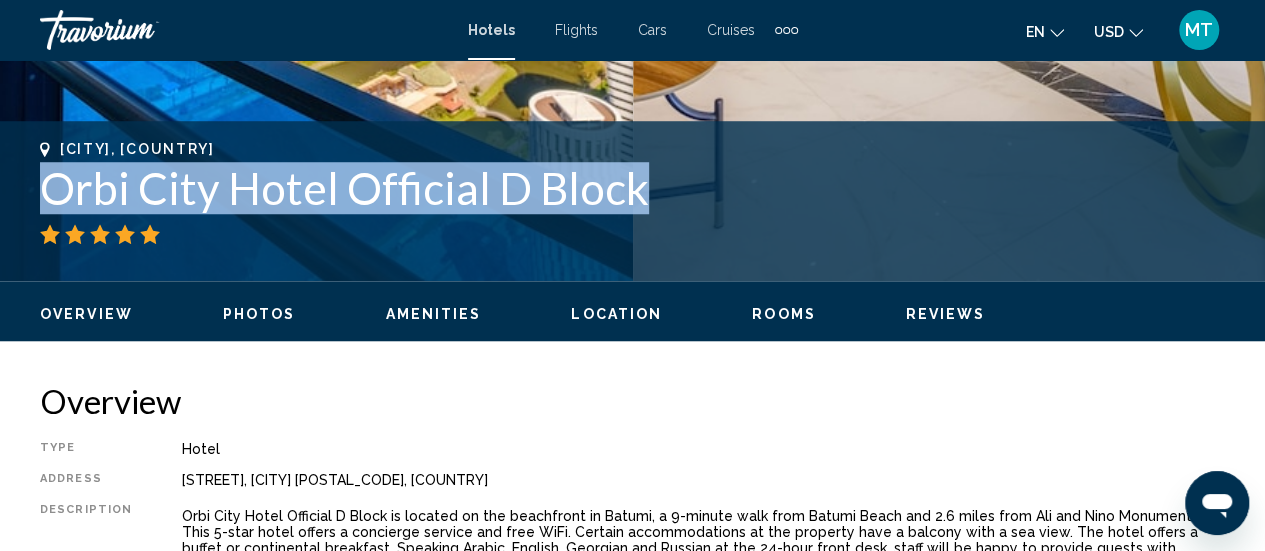 click on "Orbi City Hotel Official D Block" at bounding box center [632, 188] 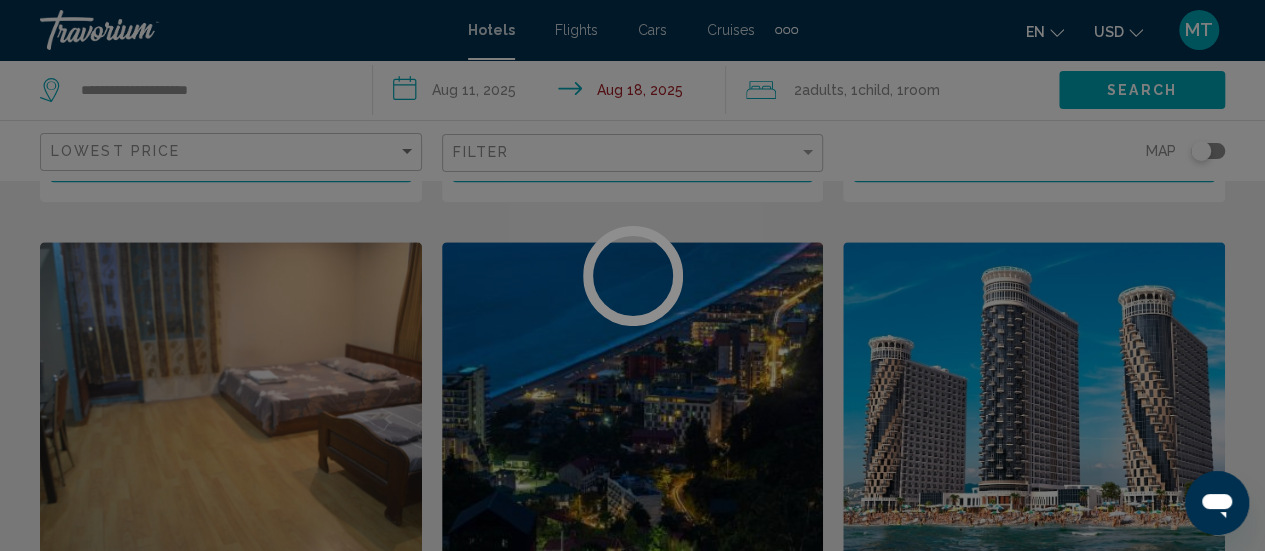 scroll, scrollTop: 0, scrollLeft: 0, axis: both 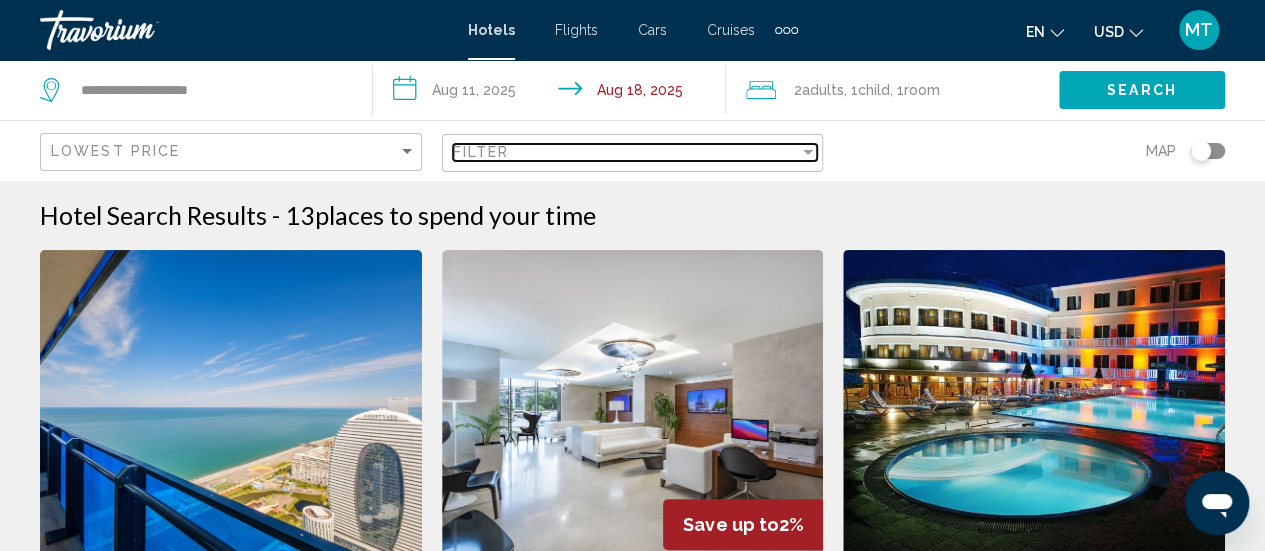 click on "Filter" at bounding box center (626, 152) 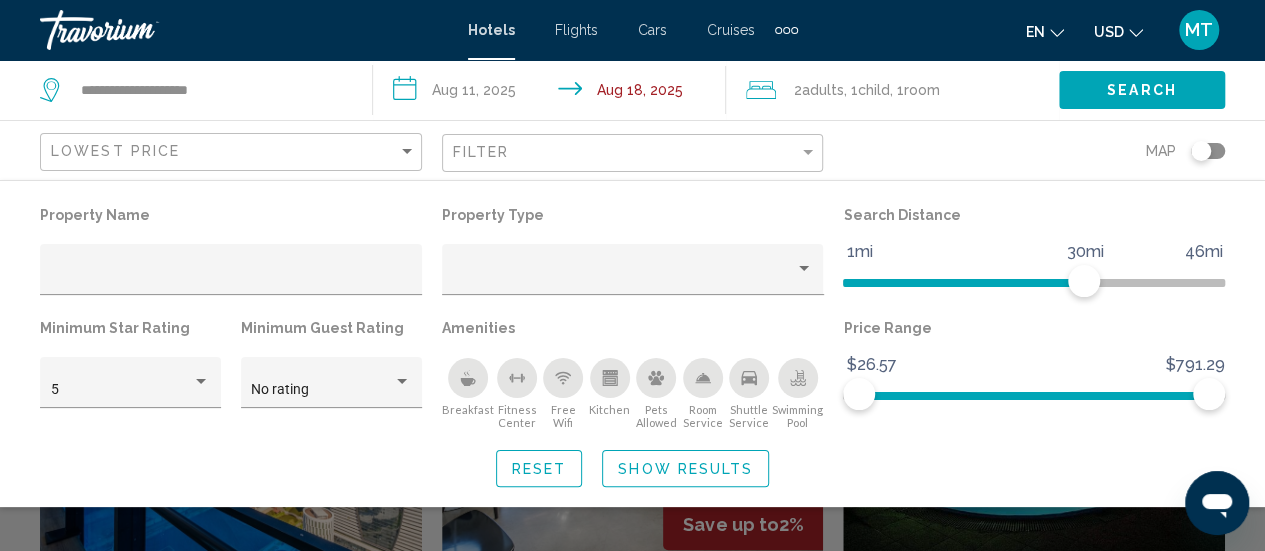 click 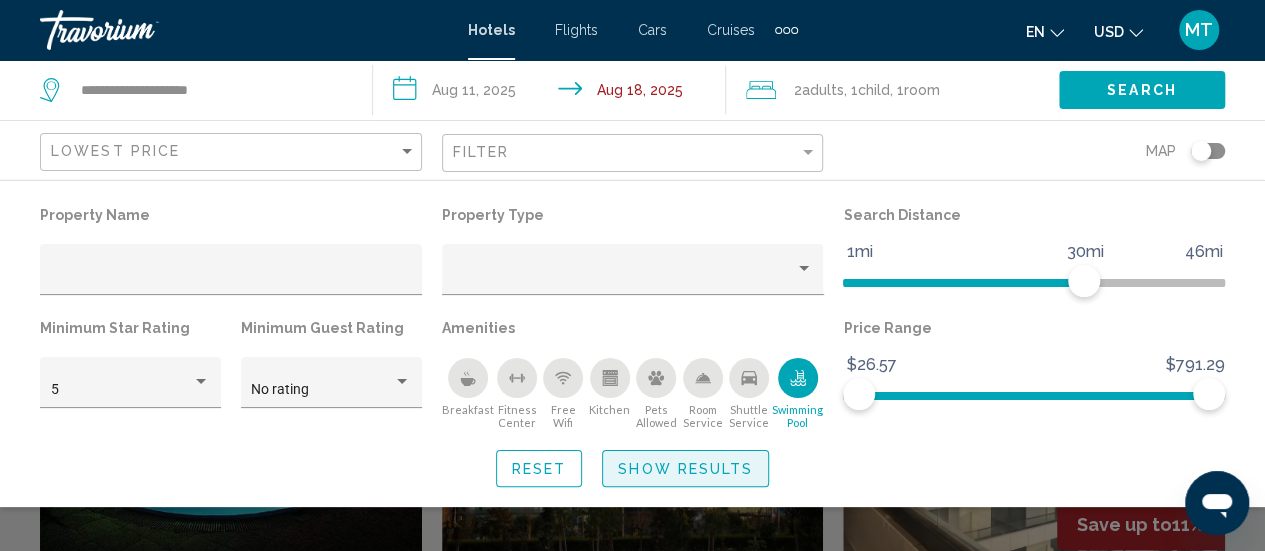 click on "Show Results" 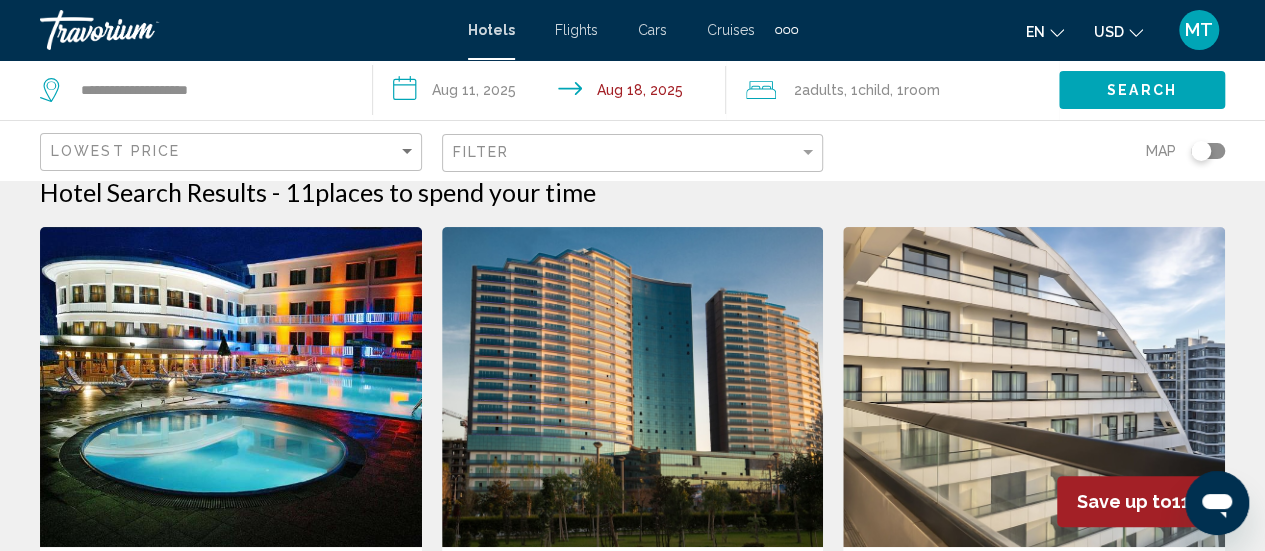 scroll, scrollTop: 32, scrollLeft: 0, axis: vertical 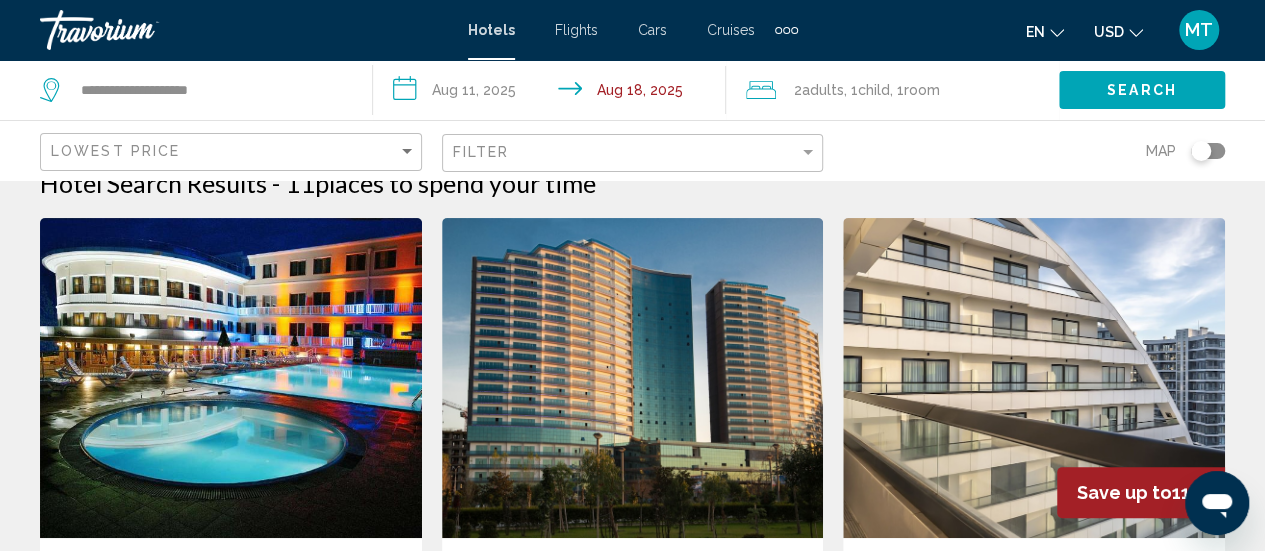 click on "Filter" 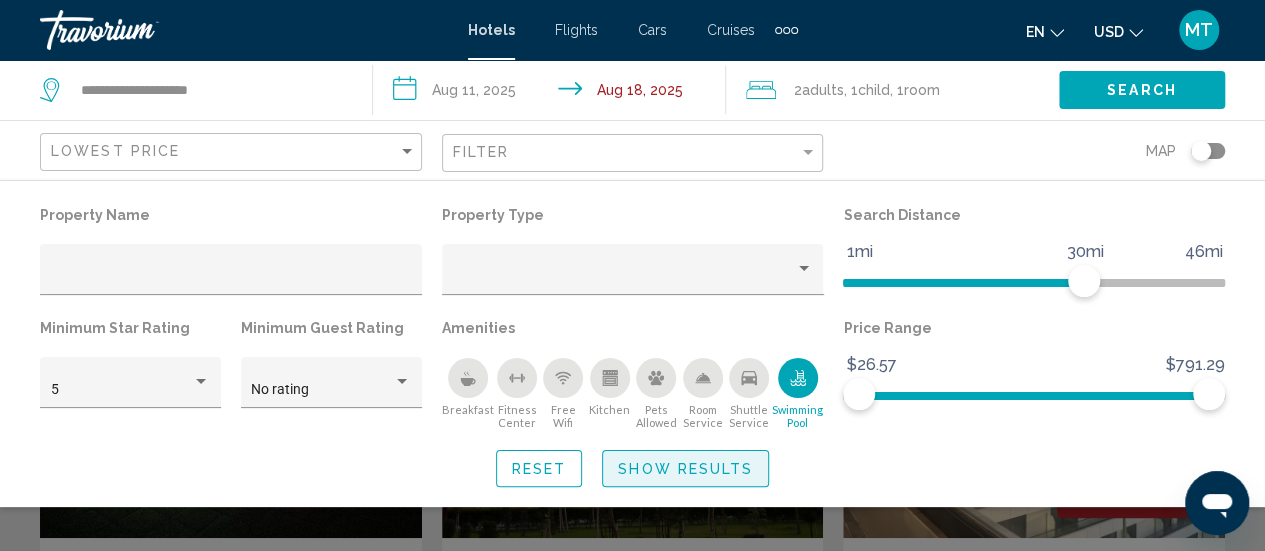 click on "Show Results" 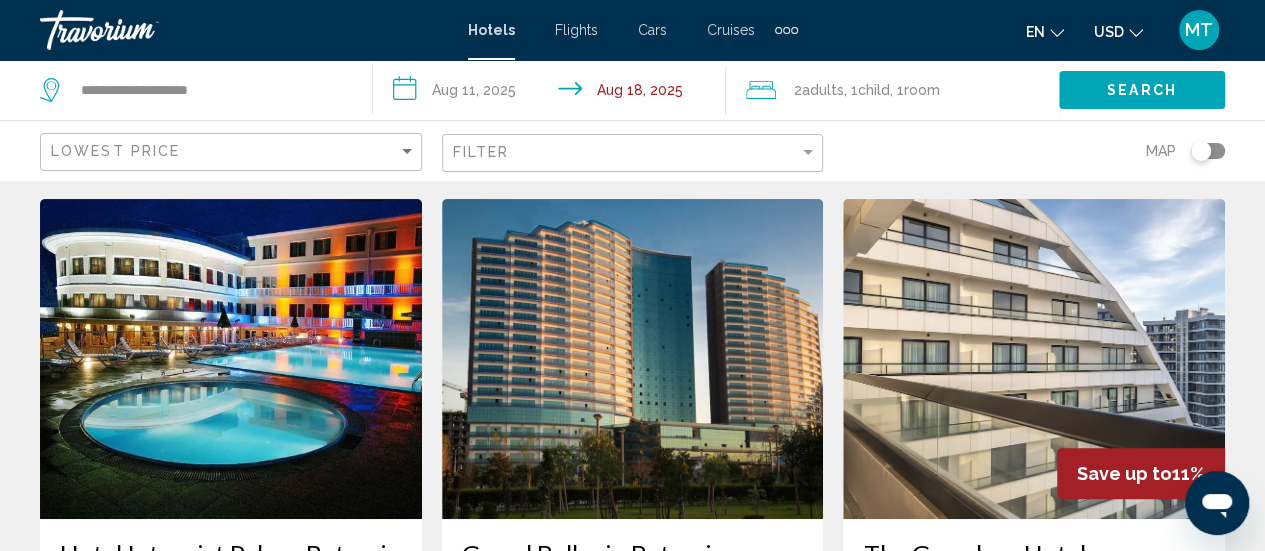 scroll, scrollTop: 49, scrollLeft: 0, axis: vertical 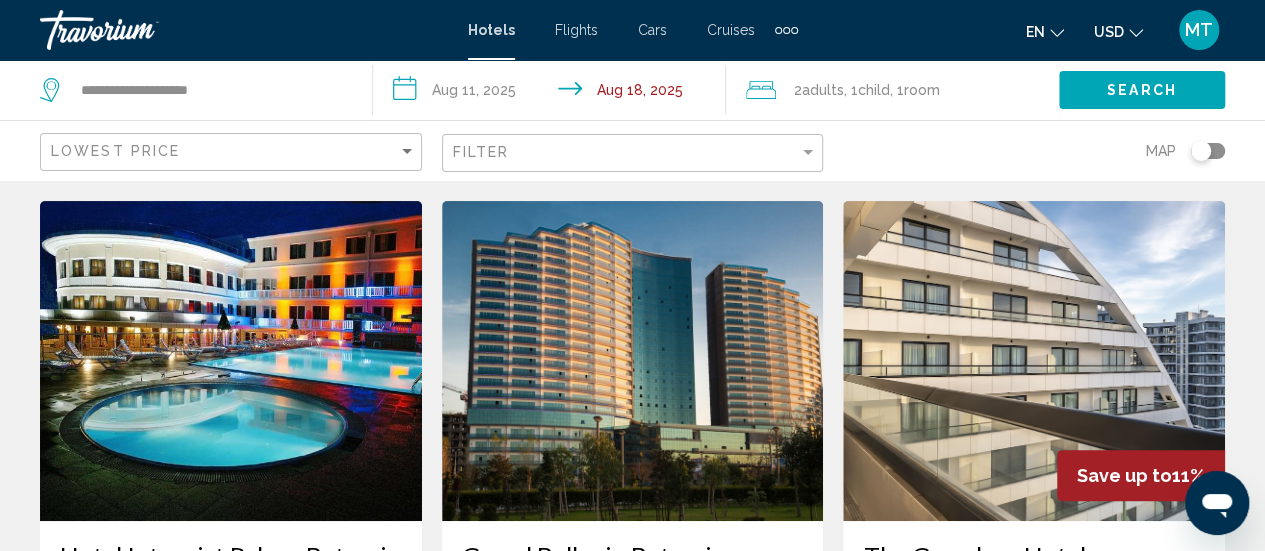 click at bounding box center [231, 361] 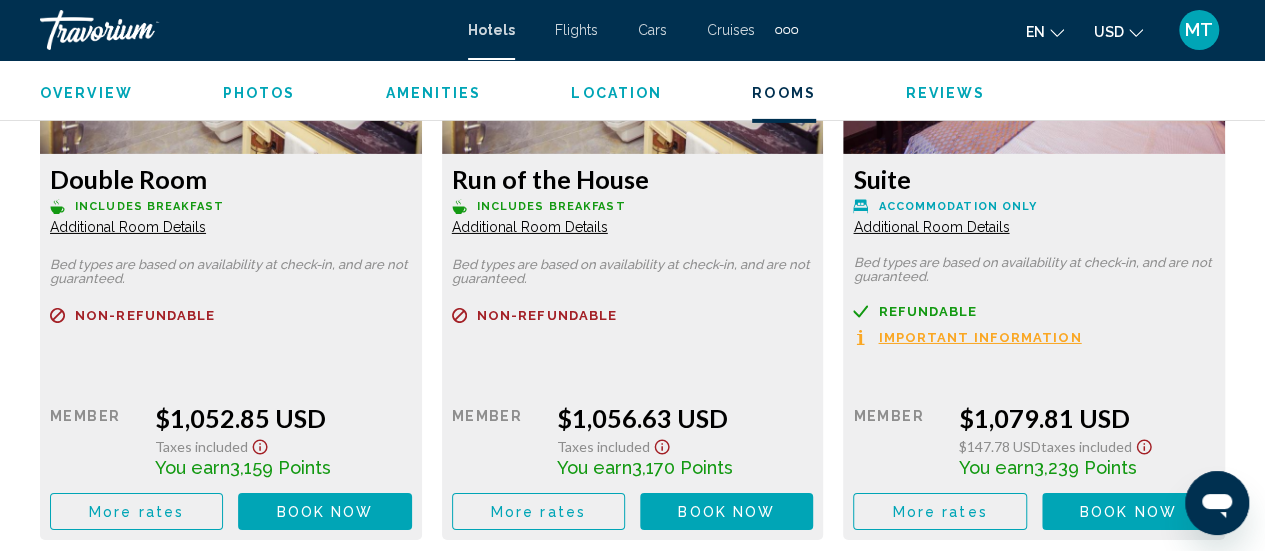 scroll, scrollTop: 3282, scrollLeft: 0, axis: vertical 